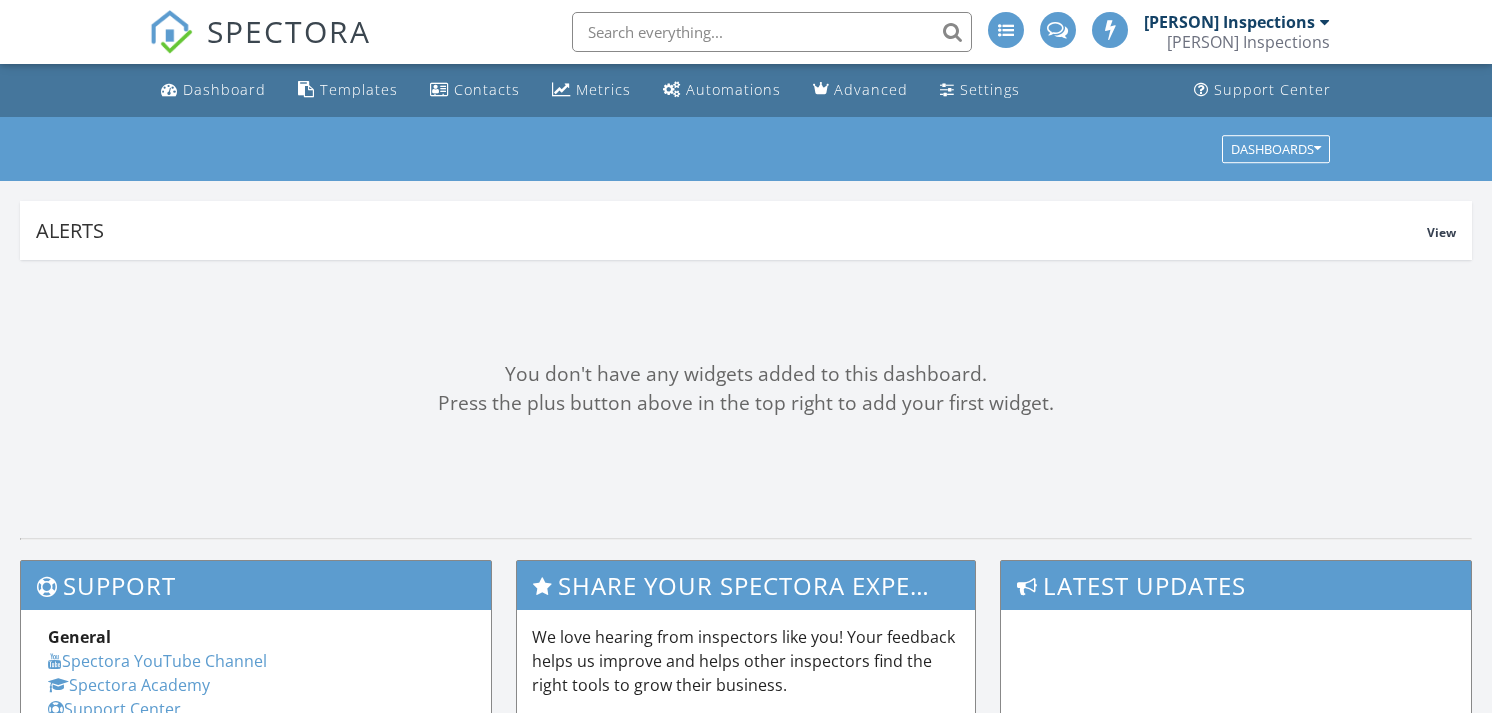 scroll, scrollTop: 0, scrollLeft: 0, axis: both 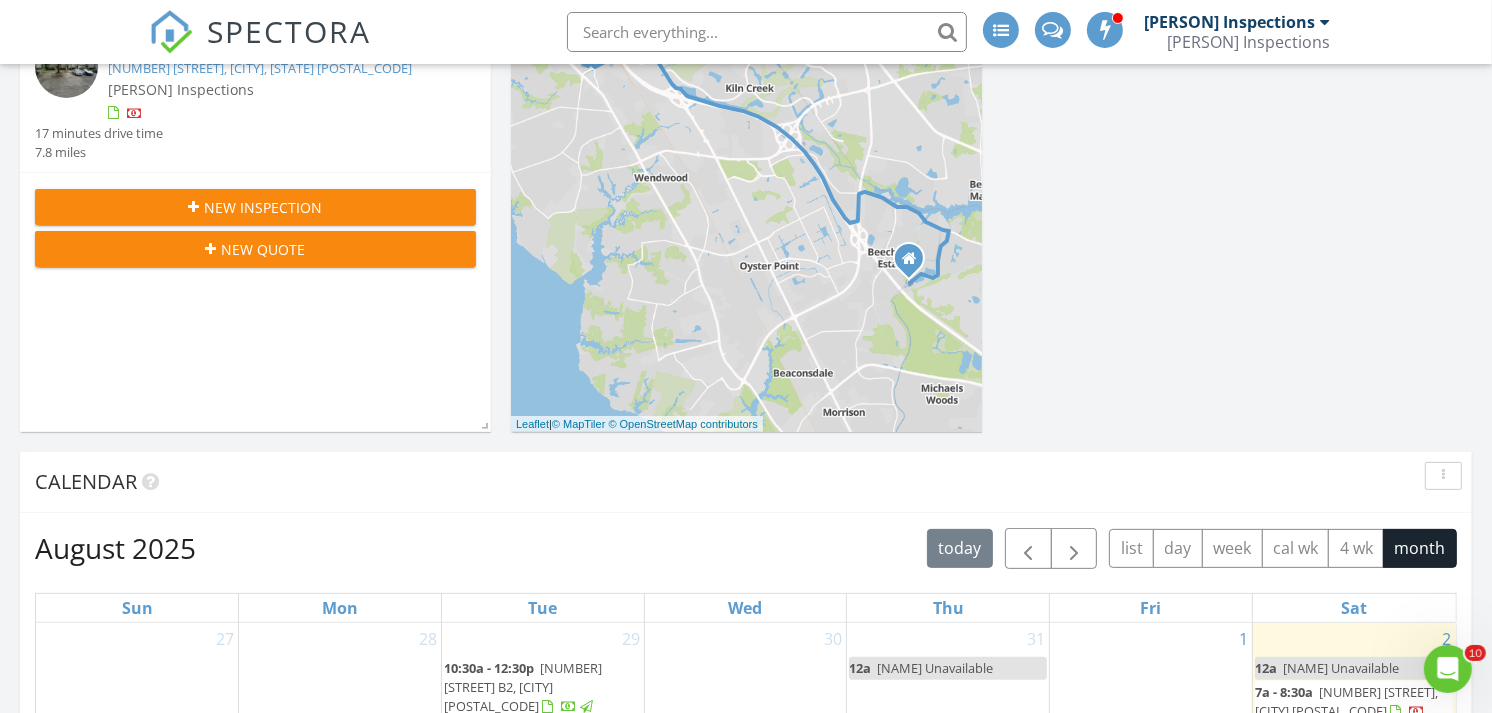click on "New Inspection" at bounding box center [264, 207] 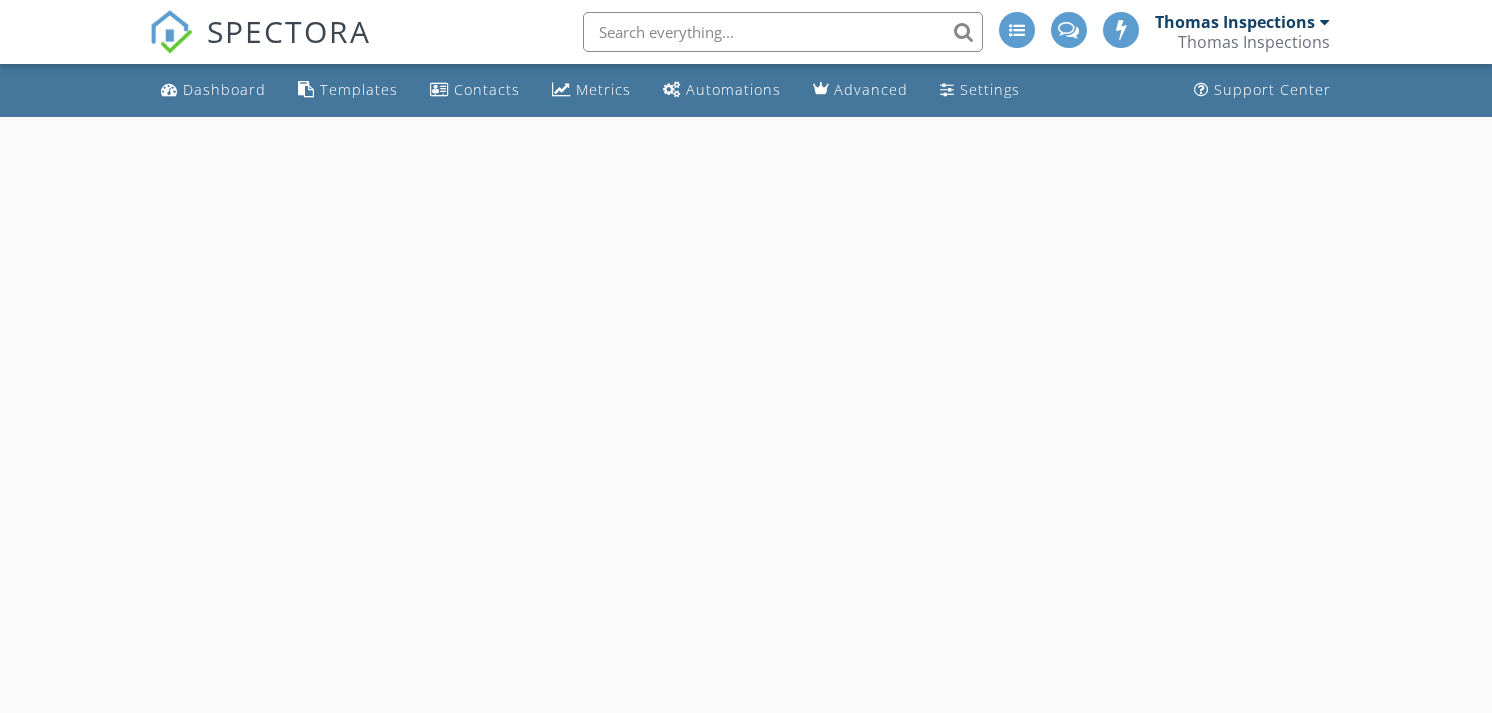 scroll, scrollTop: 0, scrollLeft: 0, axis: both 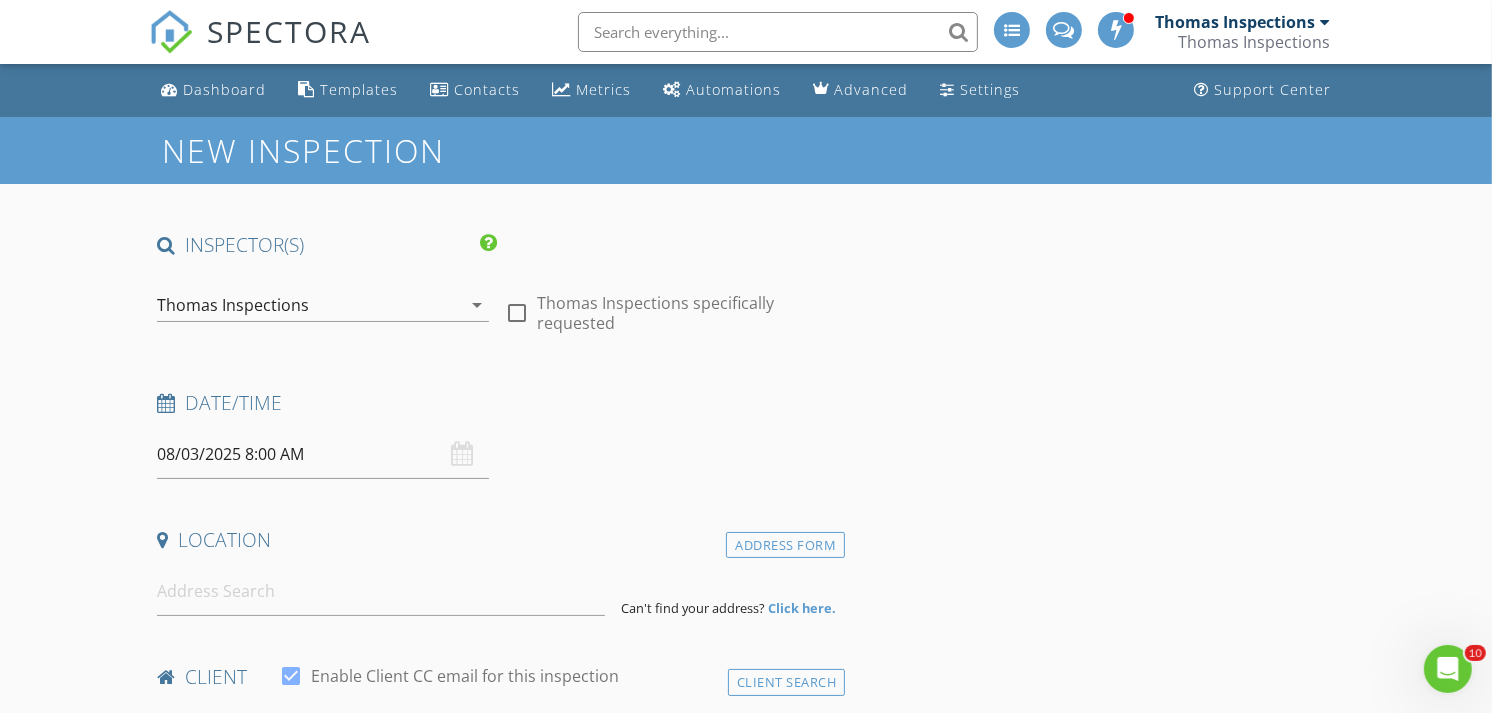 click on "08/03/2025 8:00 AM" at bounding box center (323, 454) 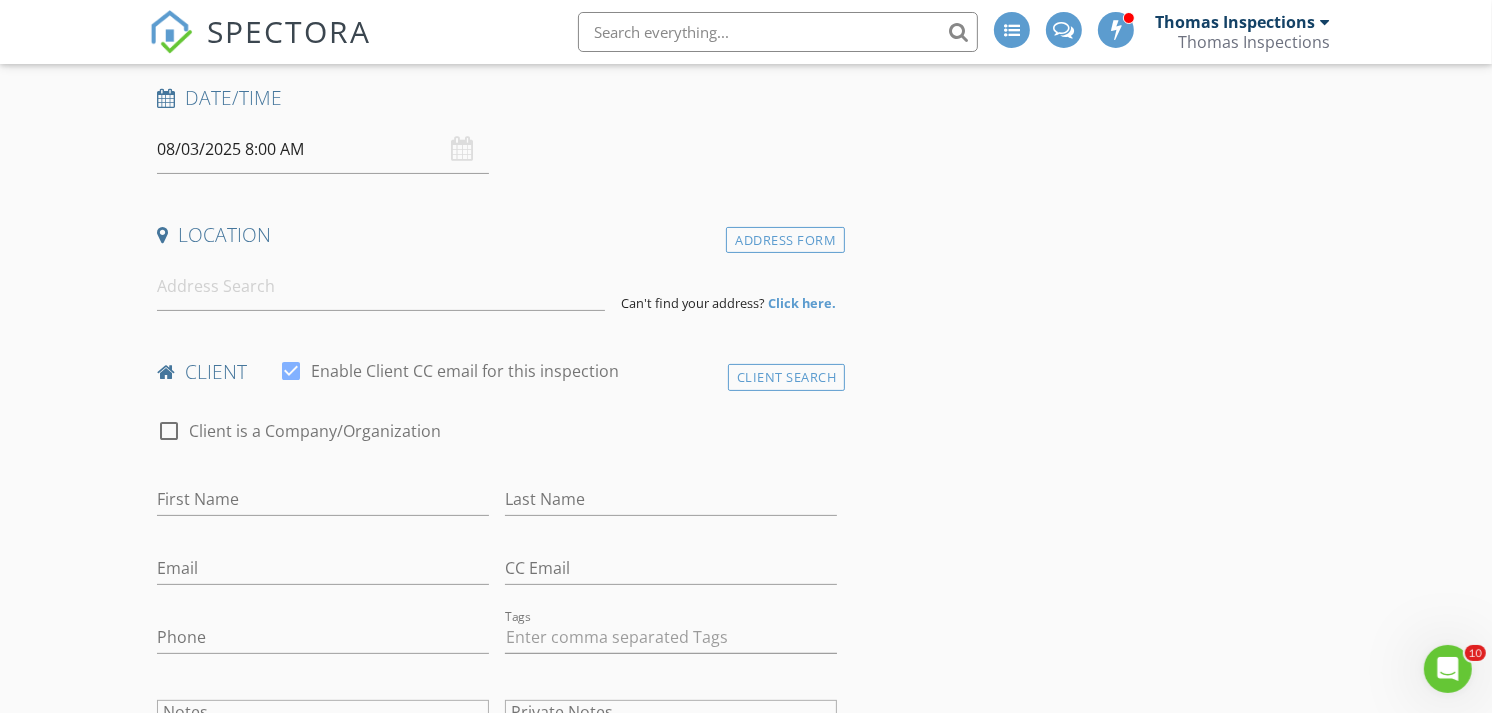 click on "08/03/2025 8:00 AM" at bounding box center (323, 149) 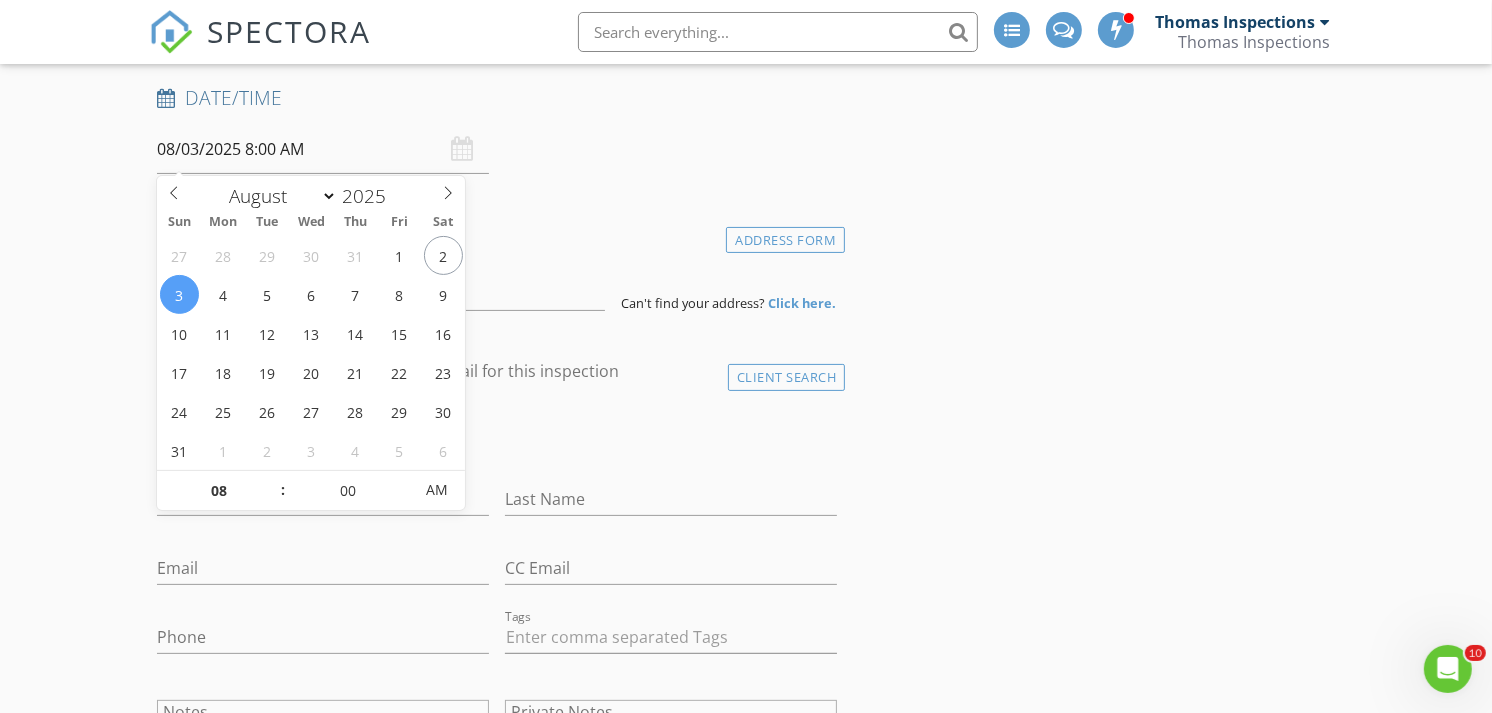 click on "Date/Time
08/03/2025 8:00 AM" at bounding box center [497, 129] 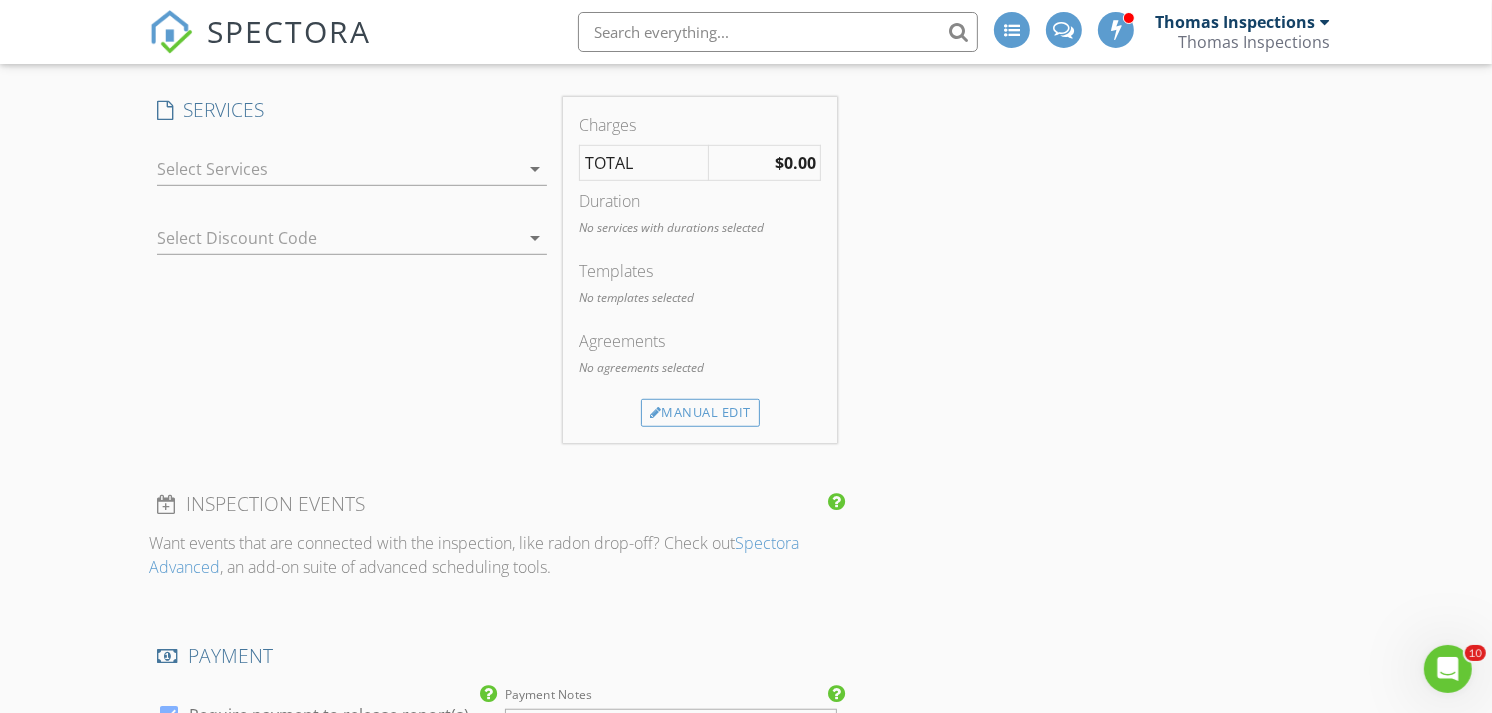scroll, scrollTop: 1107, scrollLeft: 0, axis: vertical 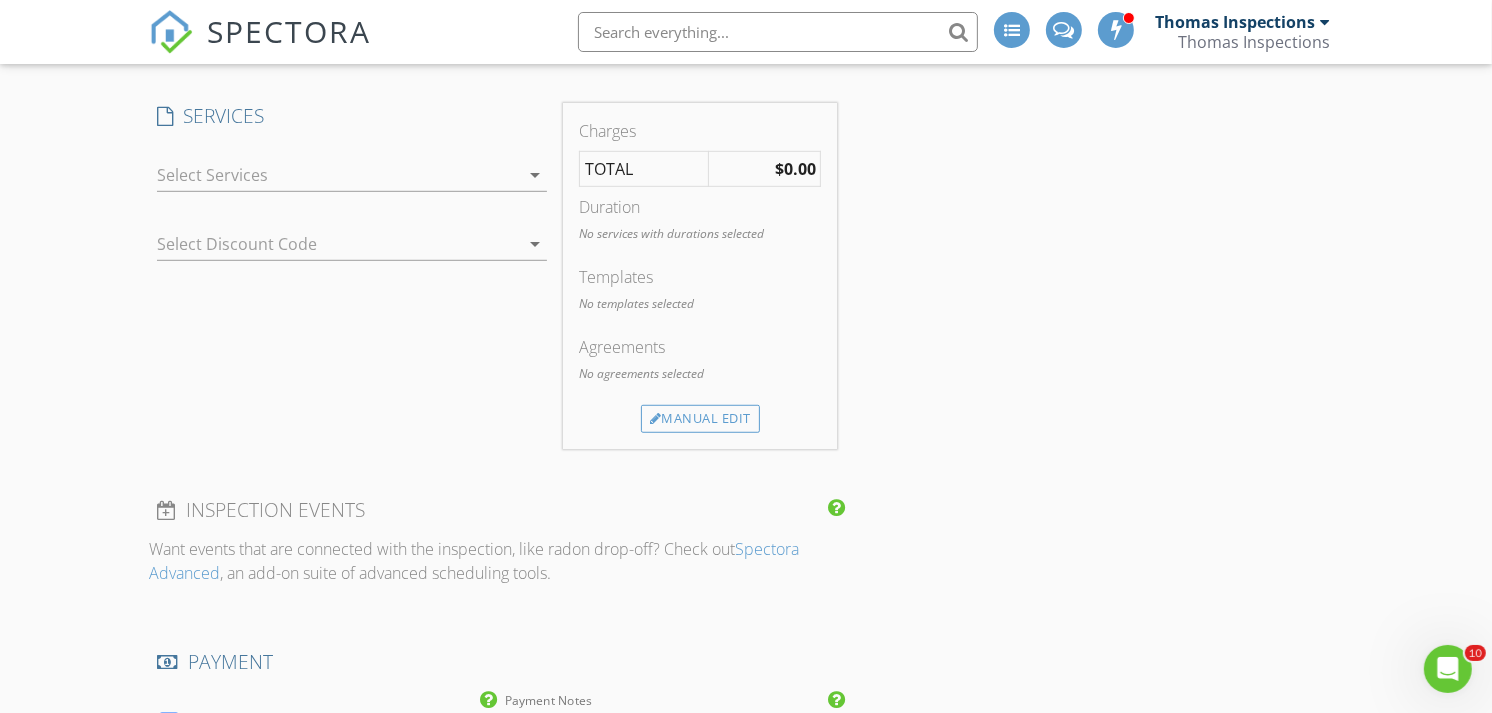 click on "arrow_drop_down" at bounding box center (535, 175) 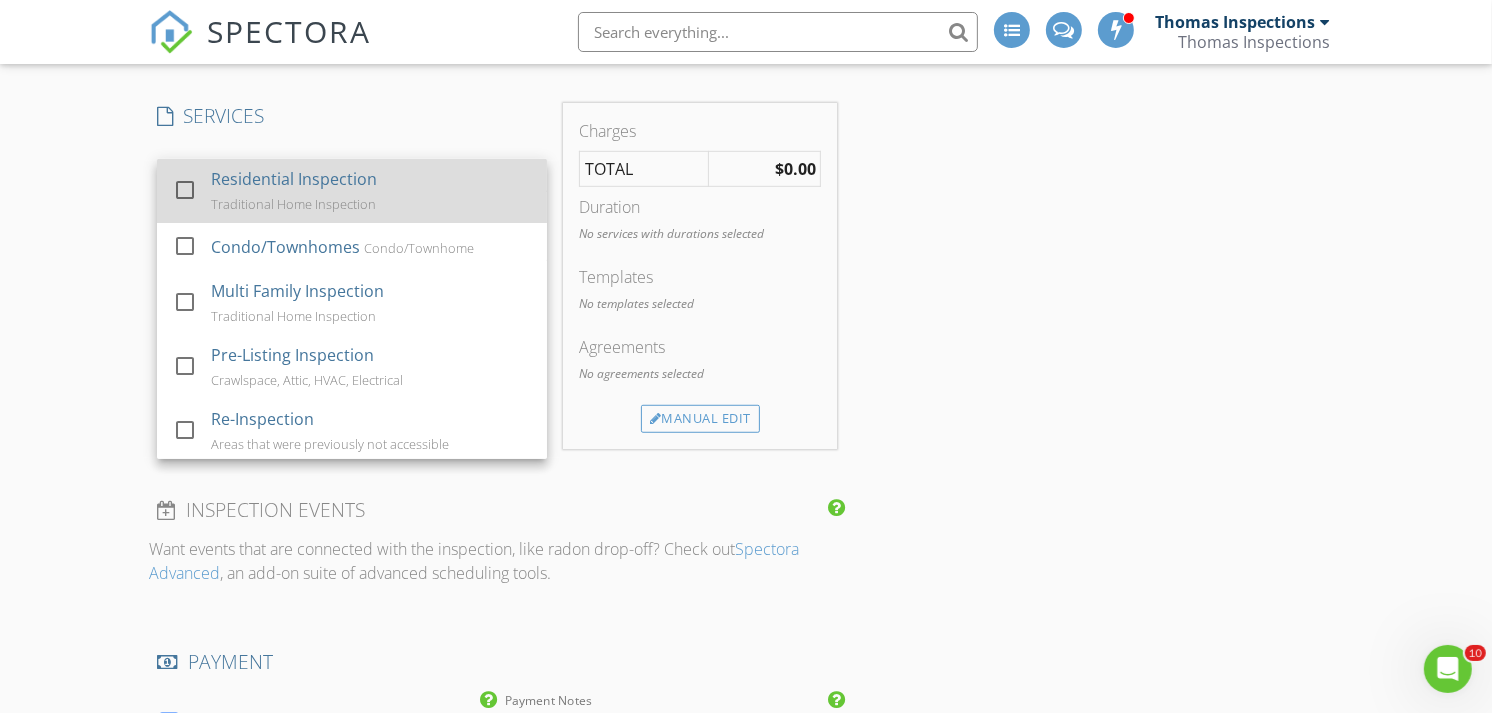 click on "Residential Inspection   Traditional Home Inspection" at bounding box center (371, 191) 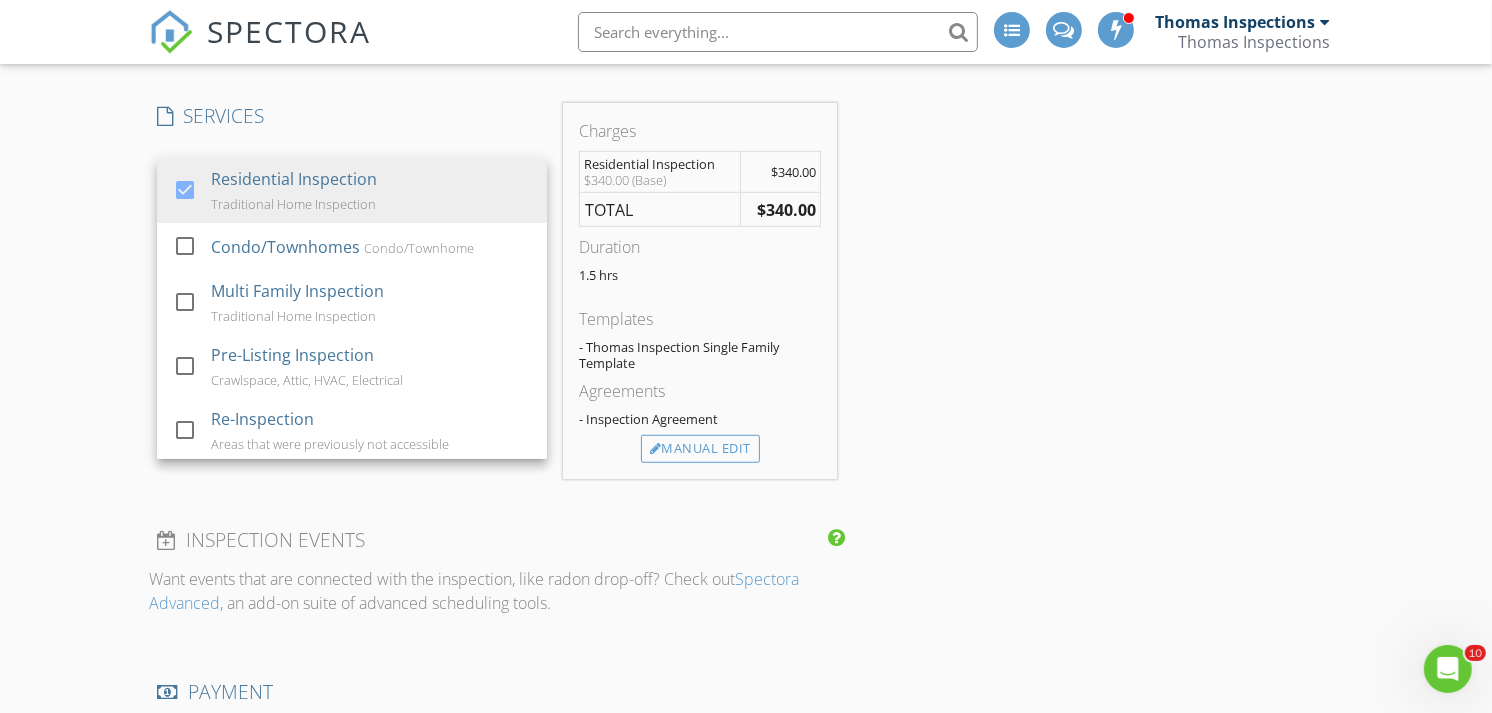 click on "INSPECTOR(S)
check_box   Thomas Inspections   PRIMARY   Thomas Inspections arrow_drop_down   check_box_outline_blank Thomas Inspections specifically requested
Date/Time
08/03/2025 8:00 AM
Location
Address Form       Can't find your address?   Click here.
client
check_box Enable Client CC email for this inspection   Client Search     check_box_outline_blank Client is a Company/Organization     First Name [FIRST]   Last Name [LAST]   Email [EMAIL]   CC Email [EMAIL]   Phone [PHONE]         Tags         Notes   Private Notes
ADDITIONAL client
SERVICES
check_box   Residential Inspection   Traditional Home Inspection check_box_outline_blank   Condo/Townhomes   Condo/Townhome check_box_outline_blank   Multi Family Inspection    Traditional Home Inspection check_box_outline_blank   Pre-Listing Inspection" at bounding box center (746, 684) 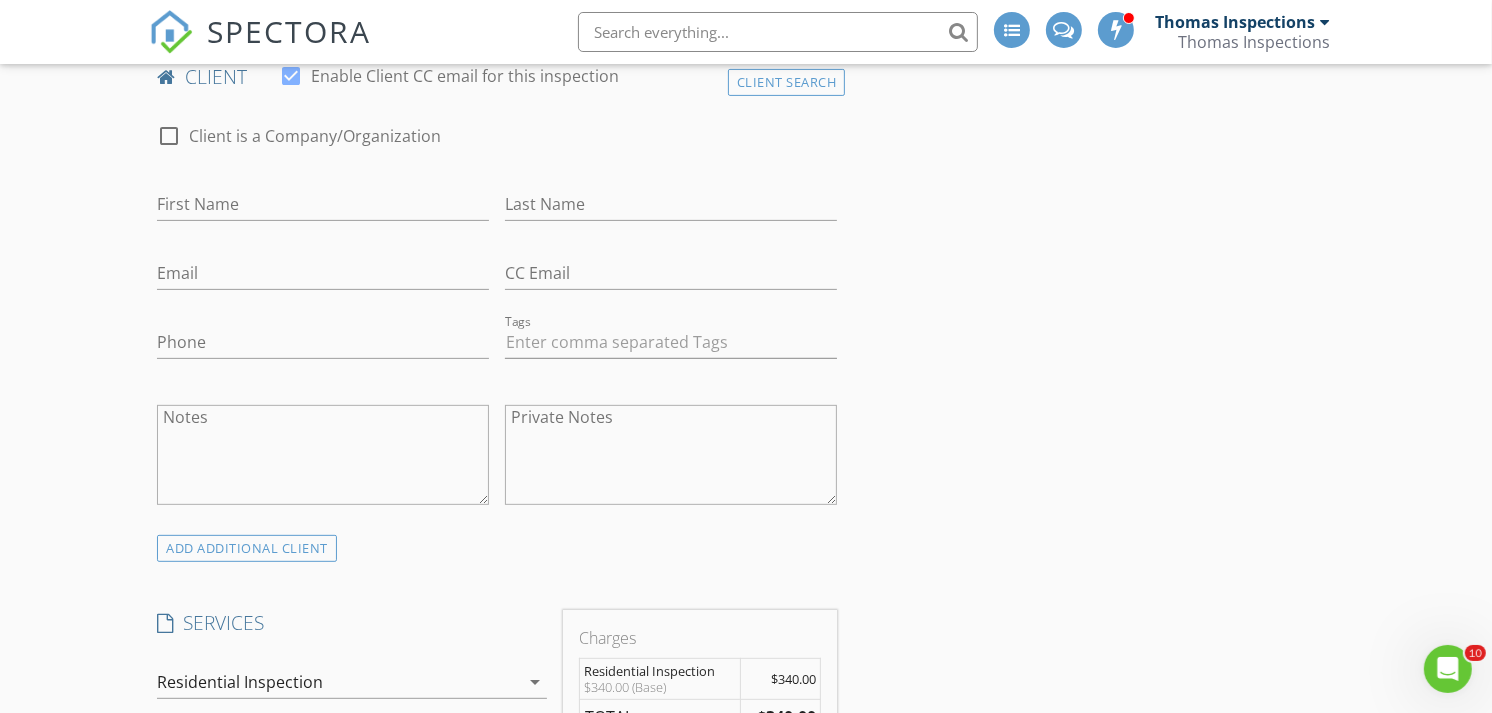 scroll, scrollTop: 314, scrollLeft: 0, axis: vertical 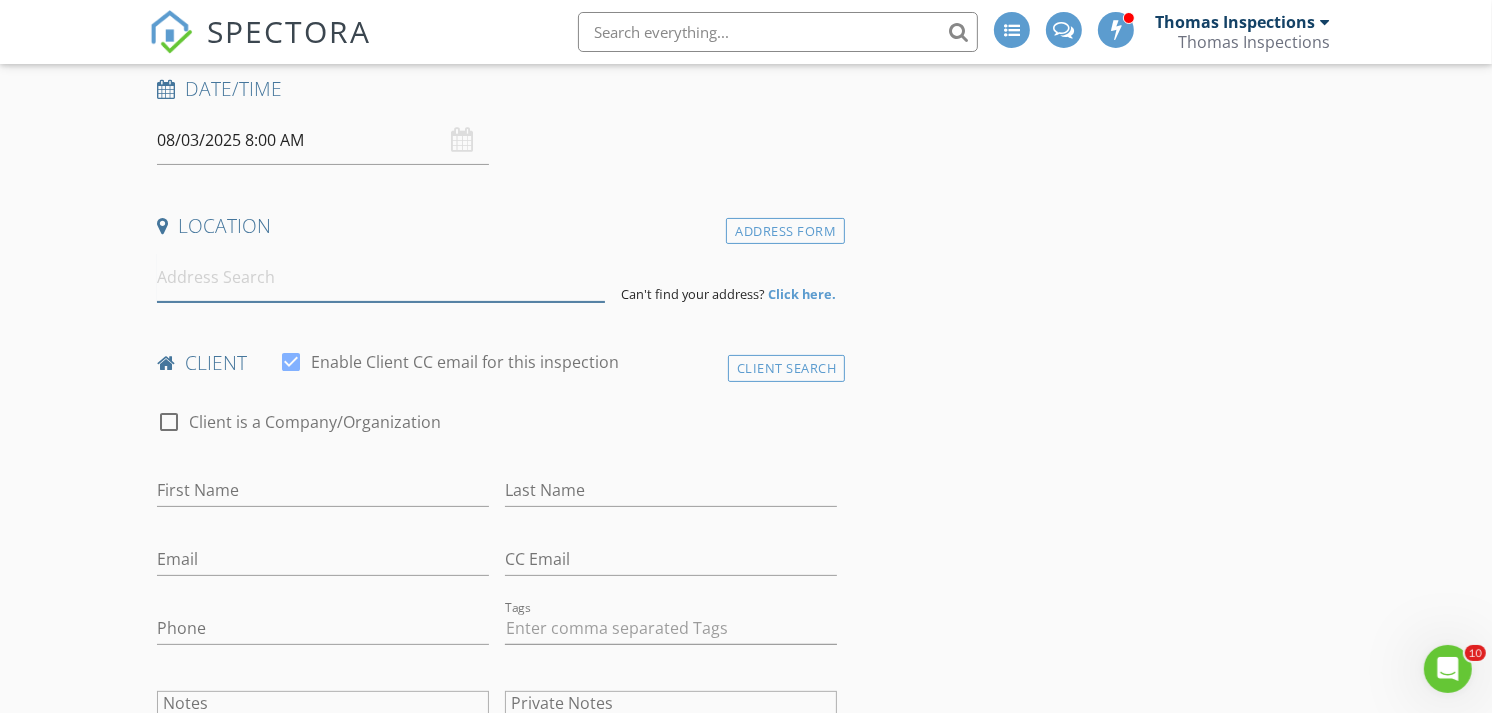 click at bounding box center [381, 277] 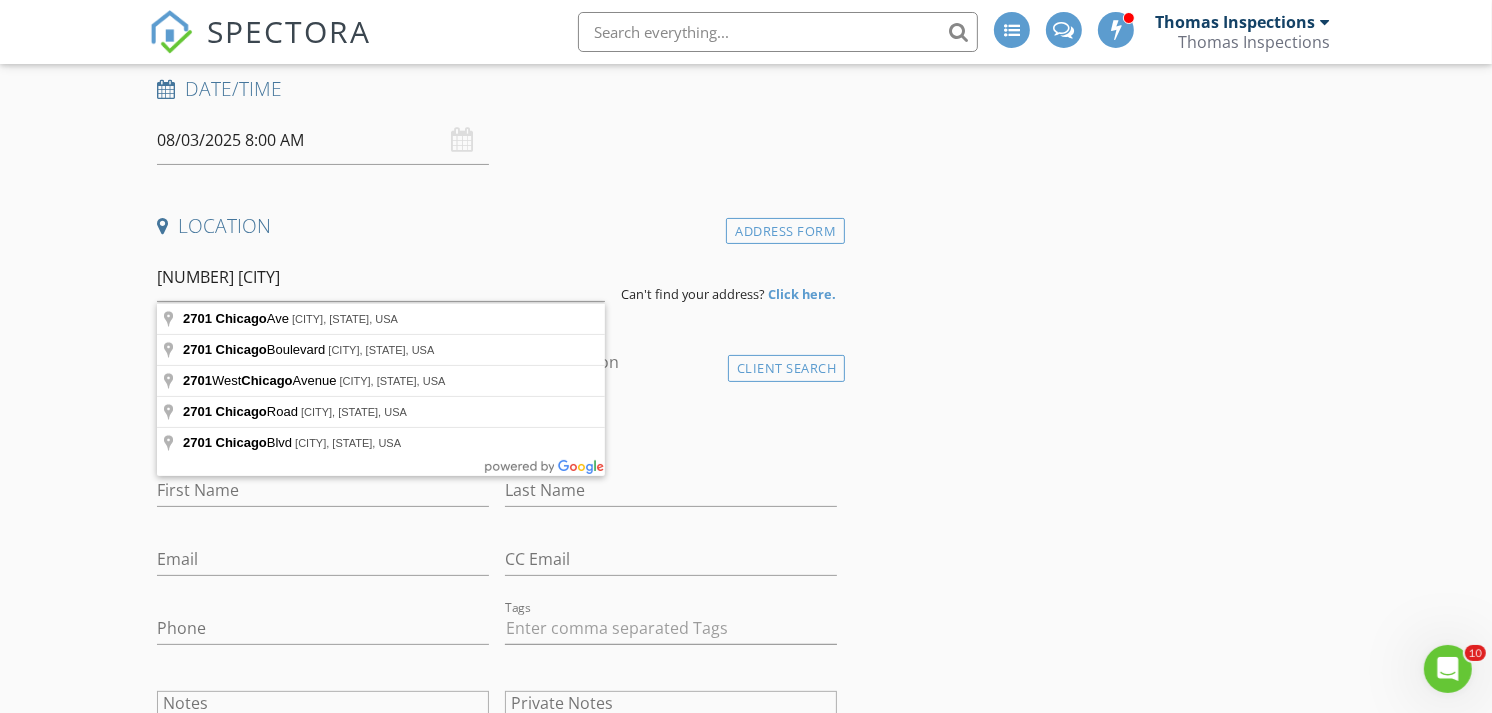 type on "[NUMBER] [STREET], [CITY], [STATE], USA" 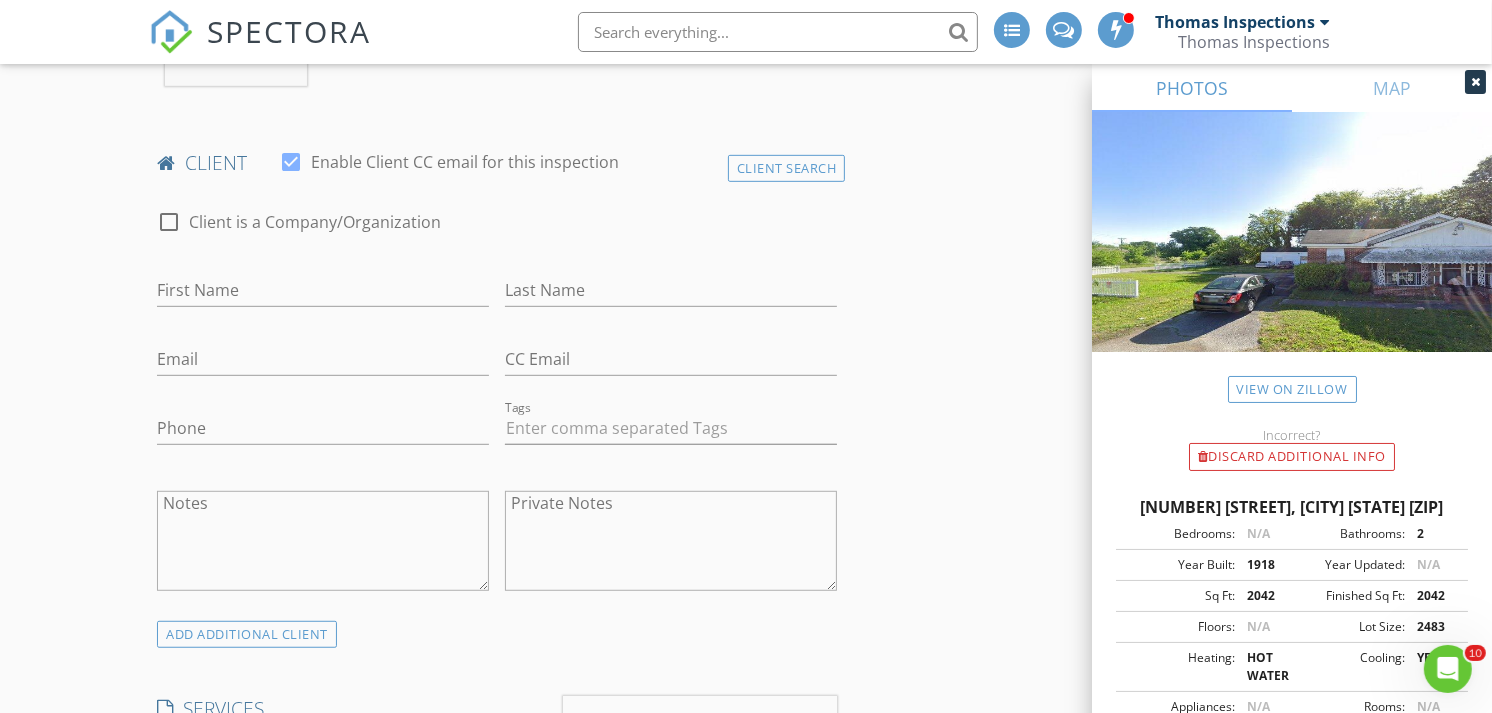 scroll, scrollTop: 1212, scrollLeft: 0, axis: vertical 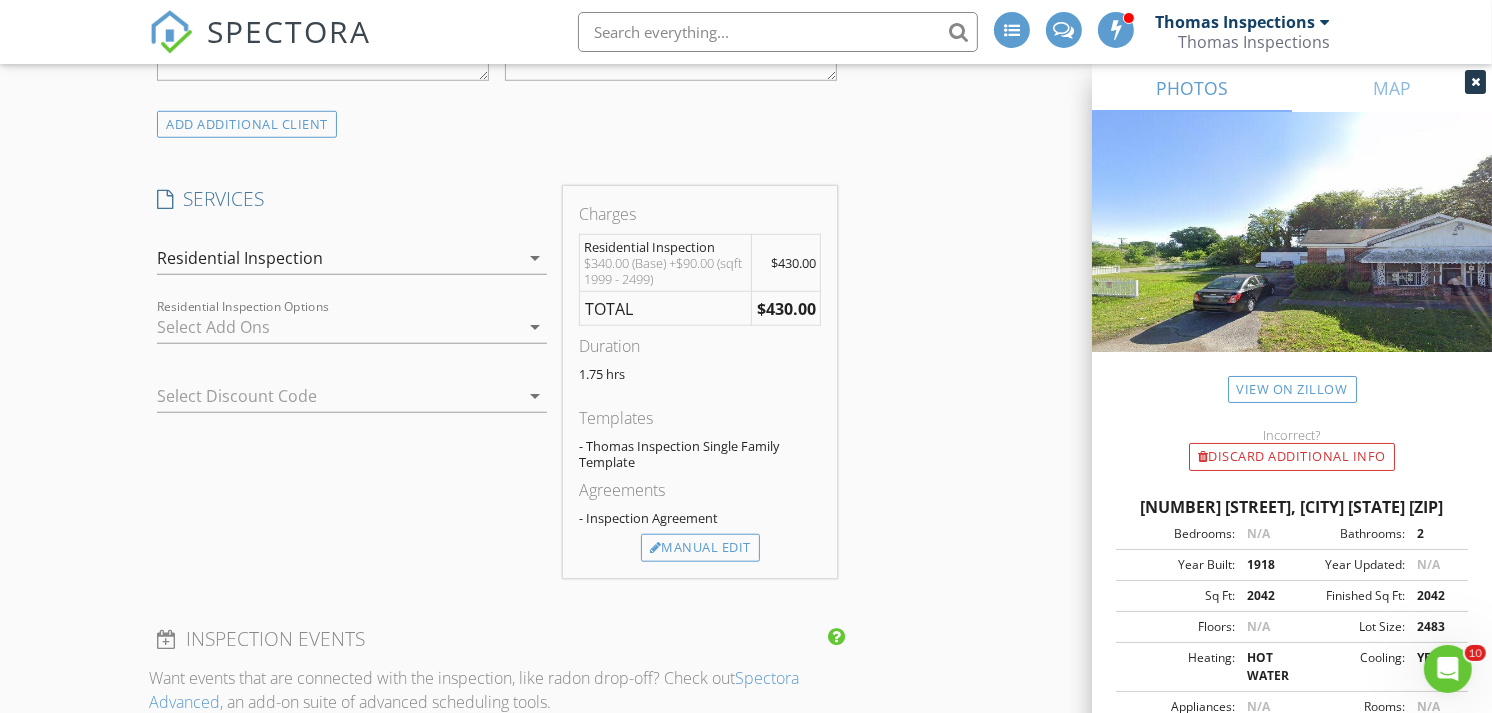 click on "arrow_drop_down" at bounding box center (533, 396) 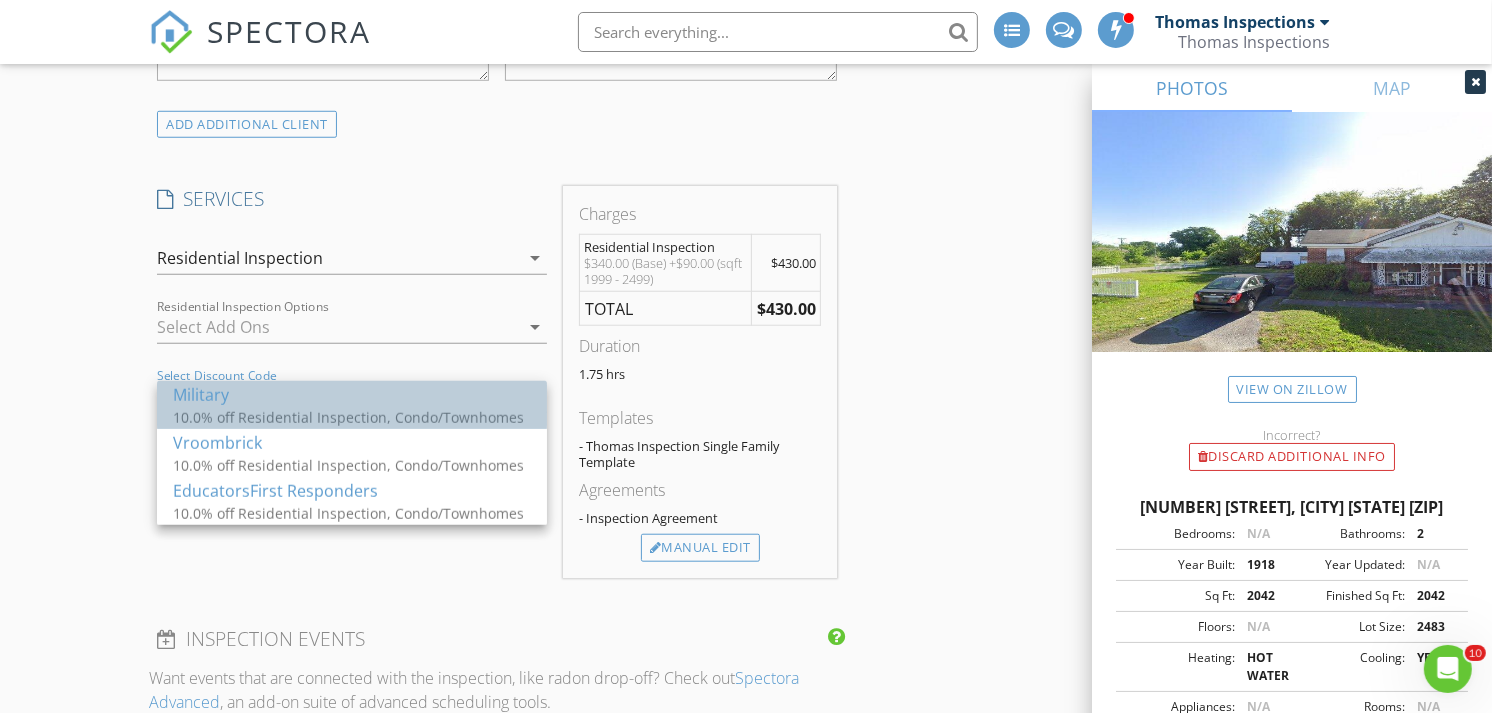 click on "10.0% off Residential Inspection, Condo/Townhomes" at bounding box center [352, 417] 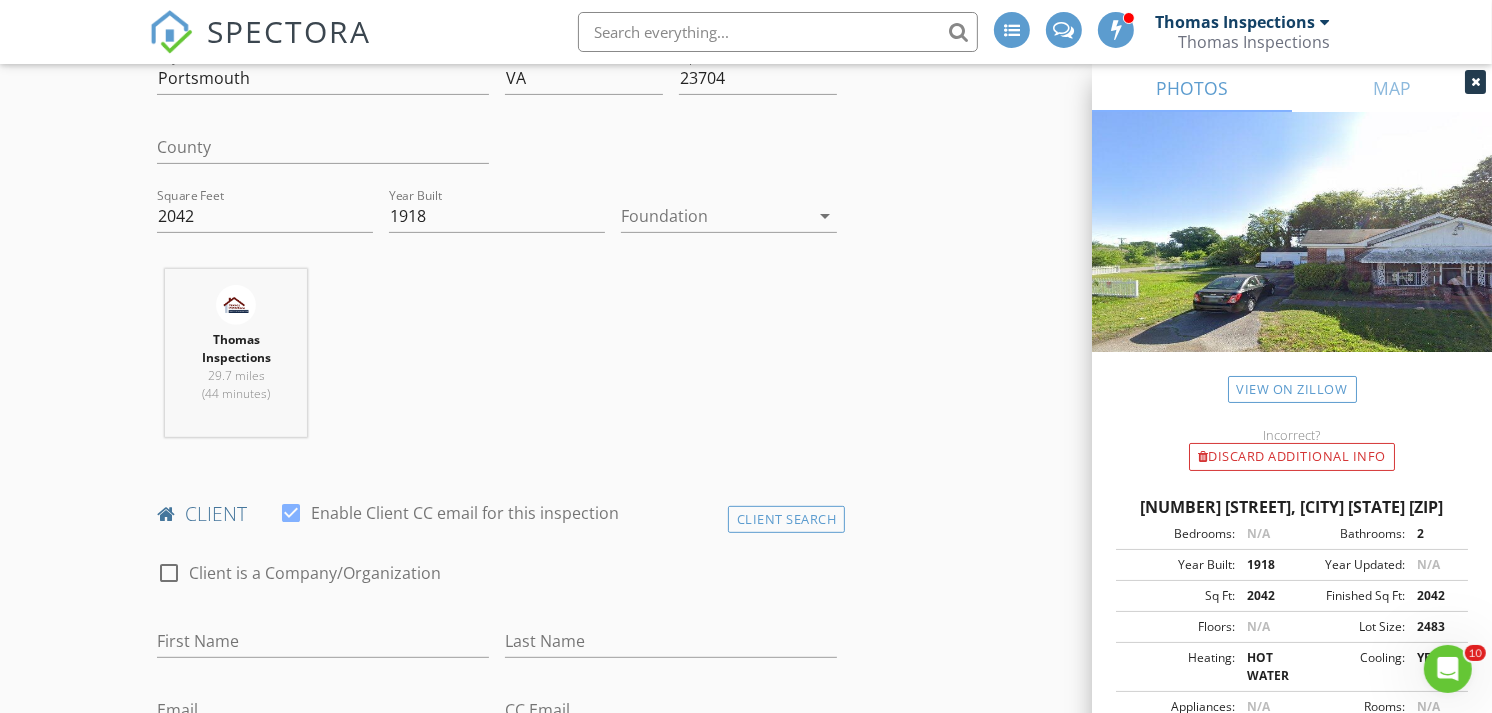 scroll, scrollTop: 583, scrollLeft: 0, axis: vertical 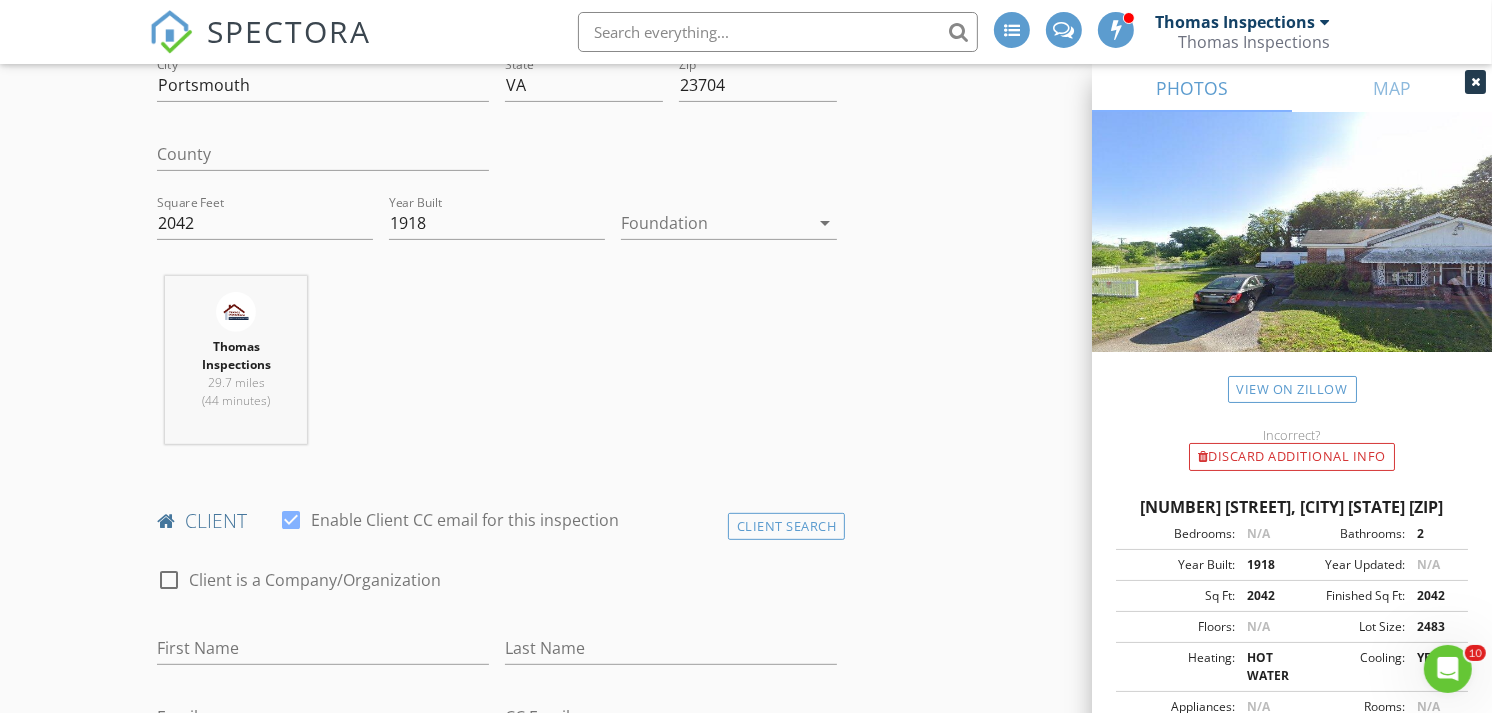 click on "arrow_drop_down" at bounding box center [825, 223] 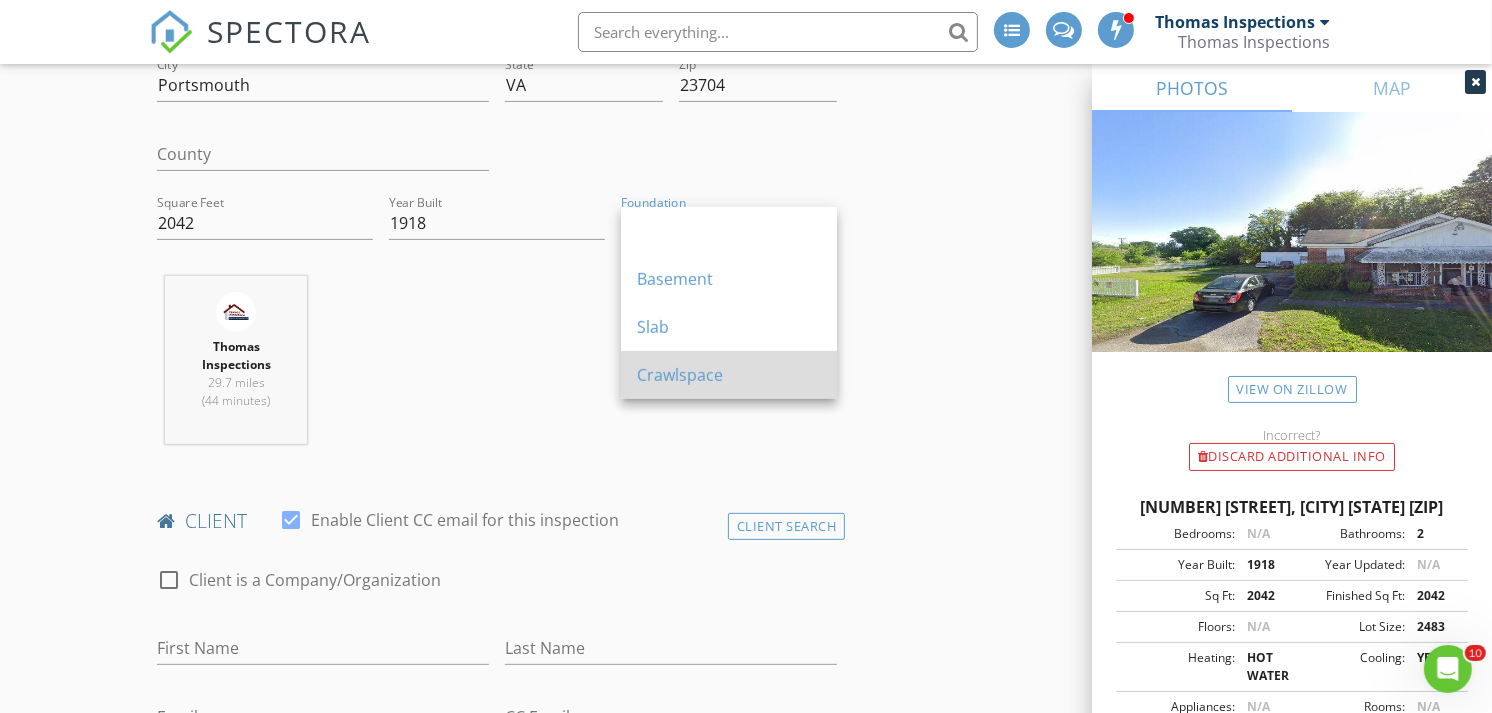 click on "Crawlspace" at bounding box center (729, 375) 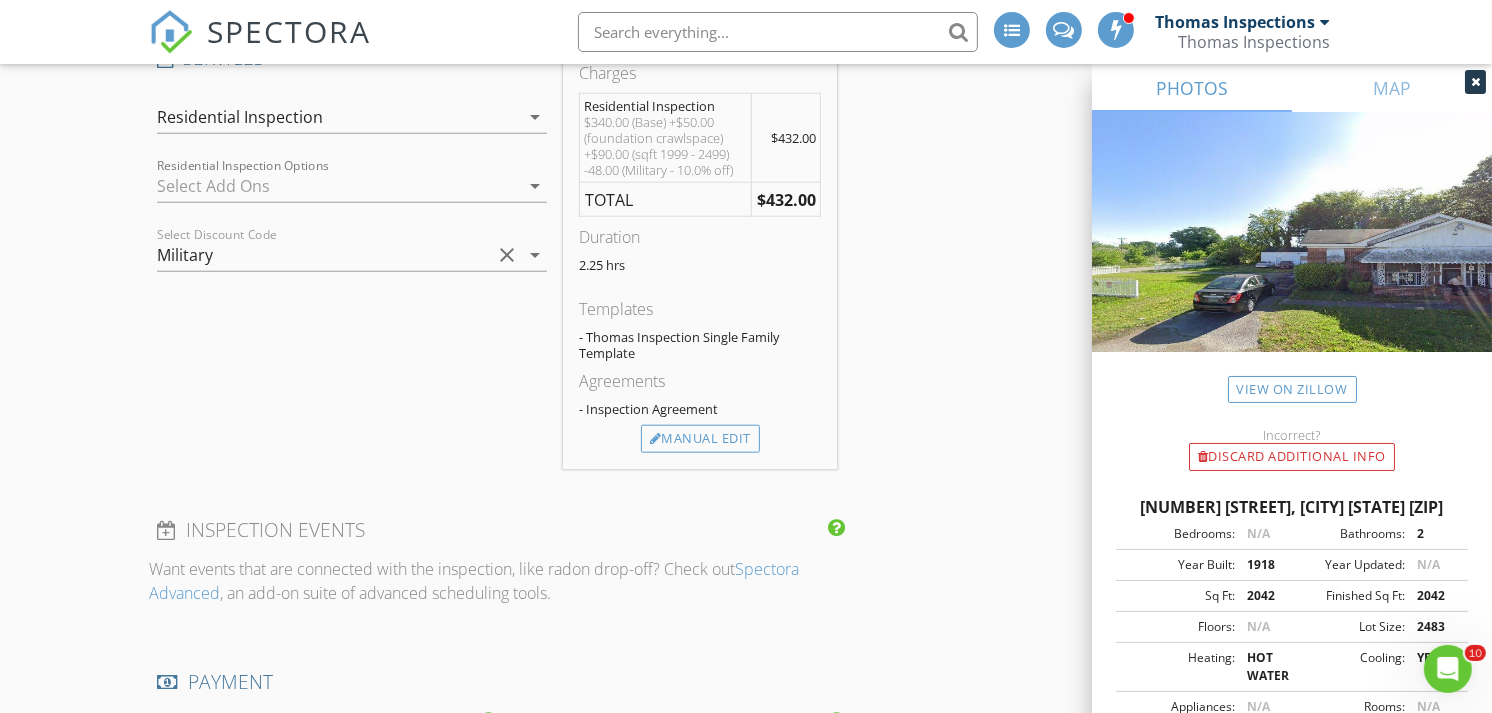 scroll, scrollTop: 1435, scrollLeft: 0, axis: vertical 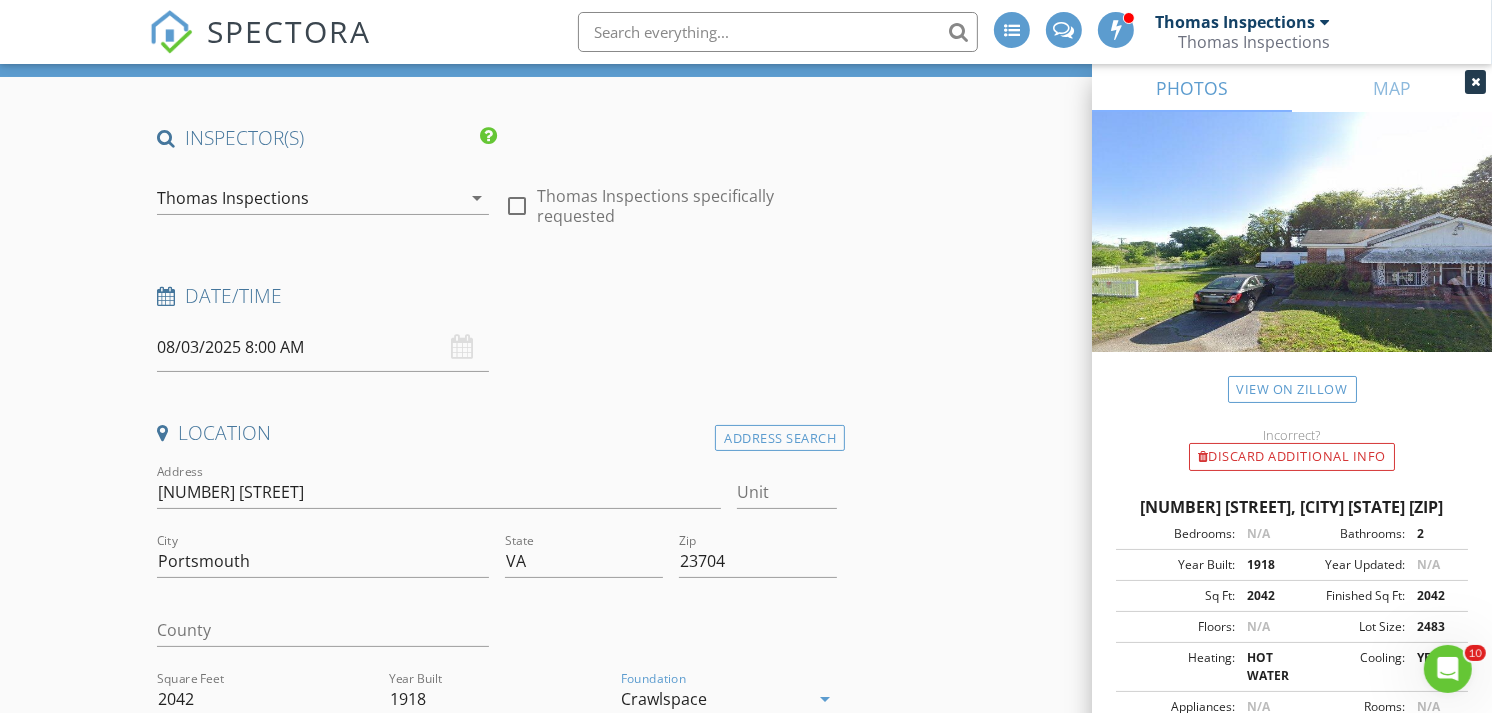 click on "08/03/2025 8:00 AM" at bounding box center [323, 347] 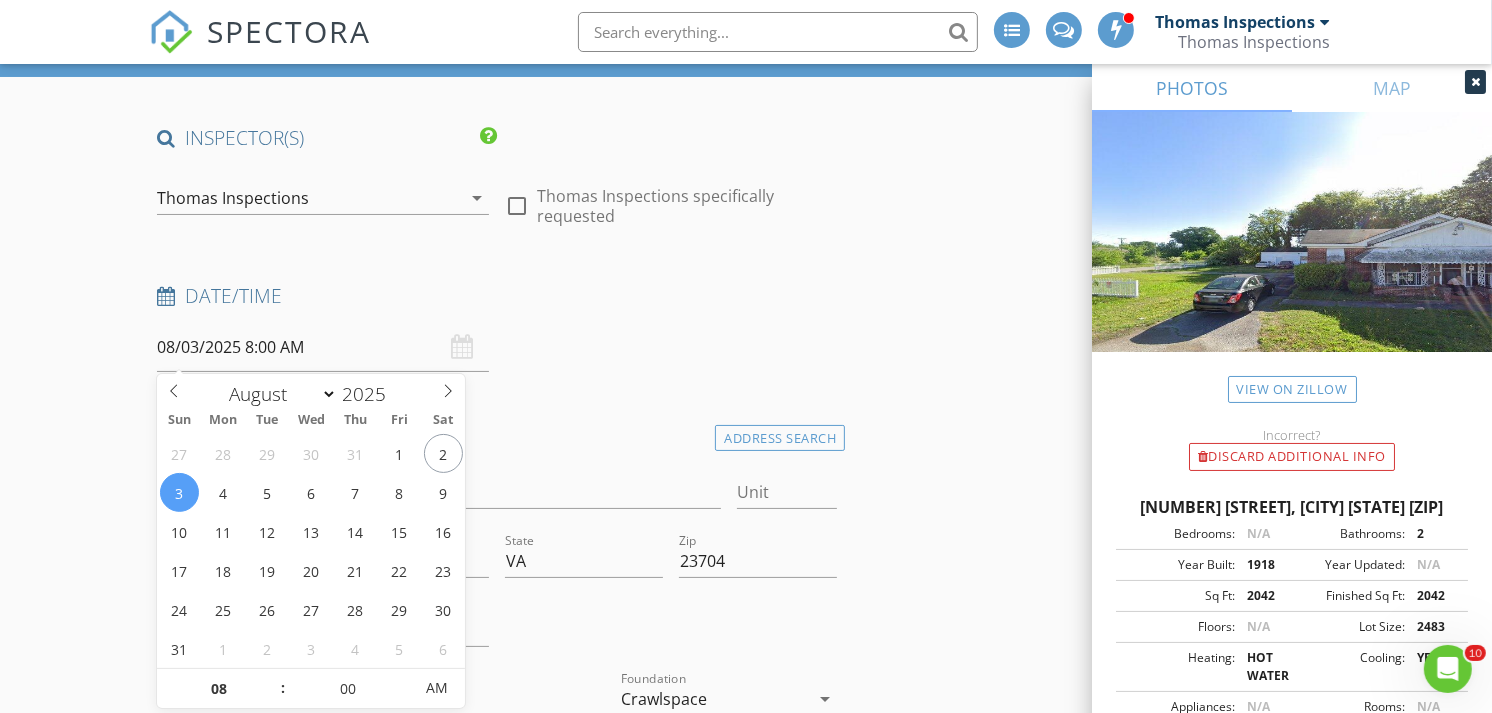 click on "Date/Time" at bounding box center (497, 303) 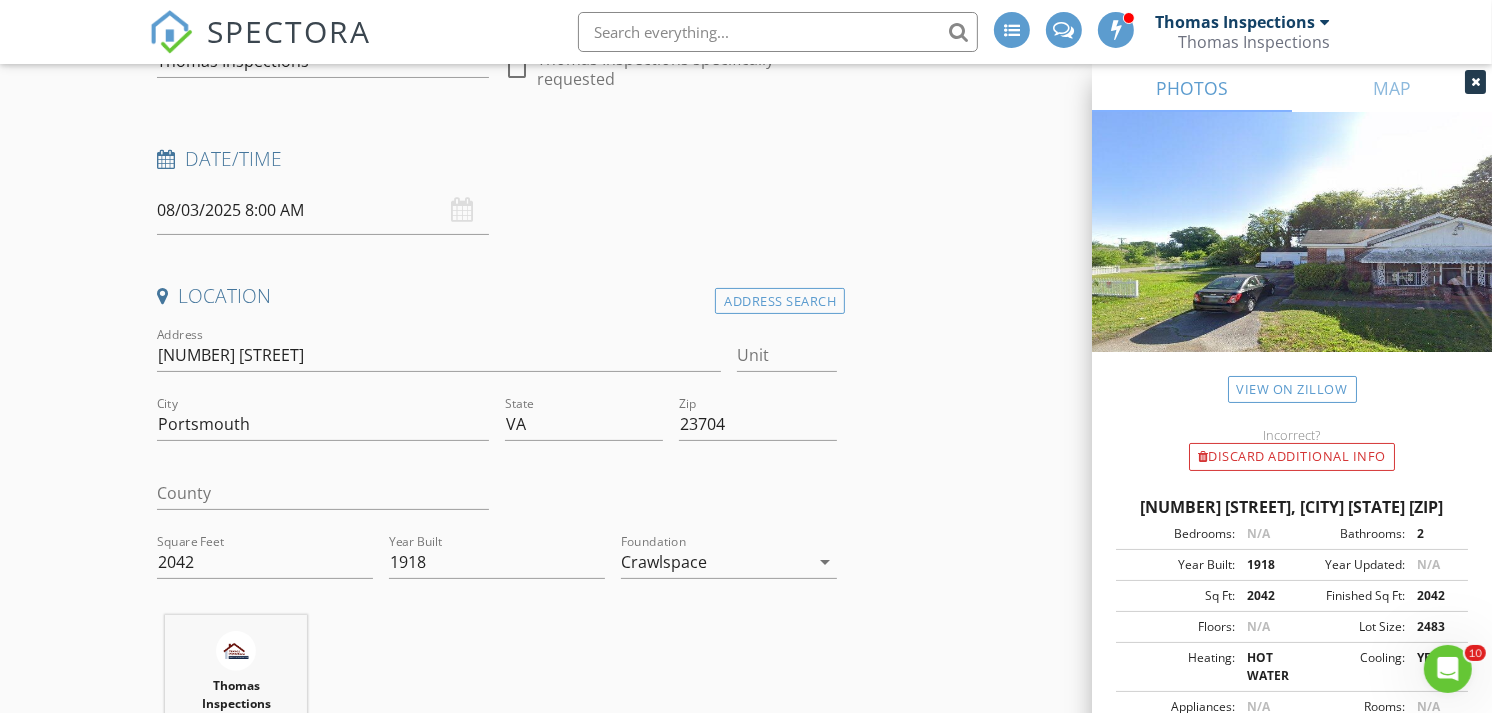 scroll, scrollTop: 88, scrollLeft: 0, axis: vertical 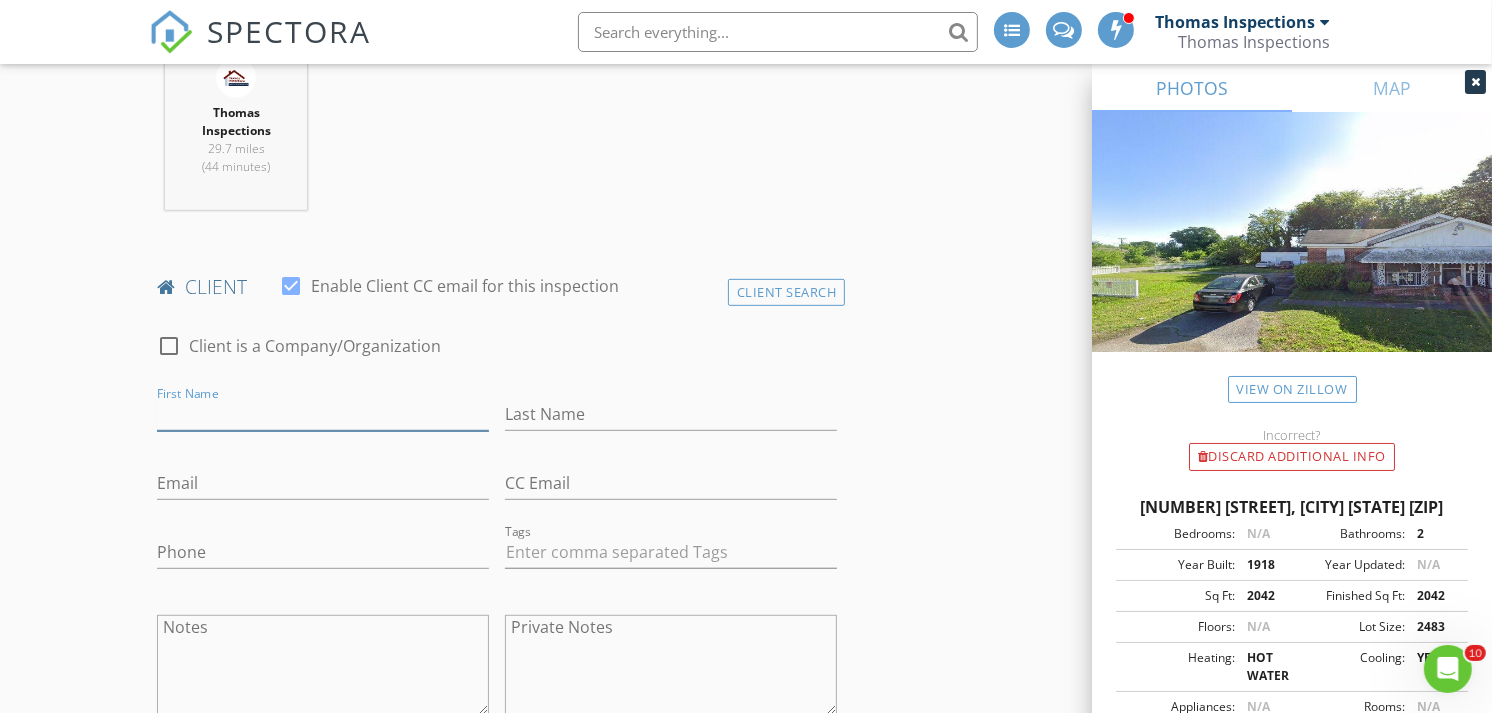 click on "First Name" at bounding box center (323, 414) 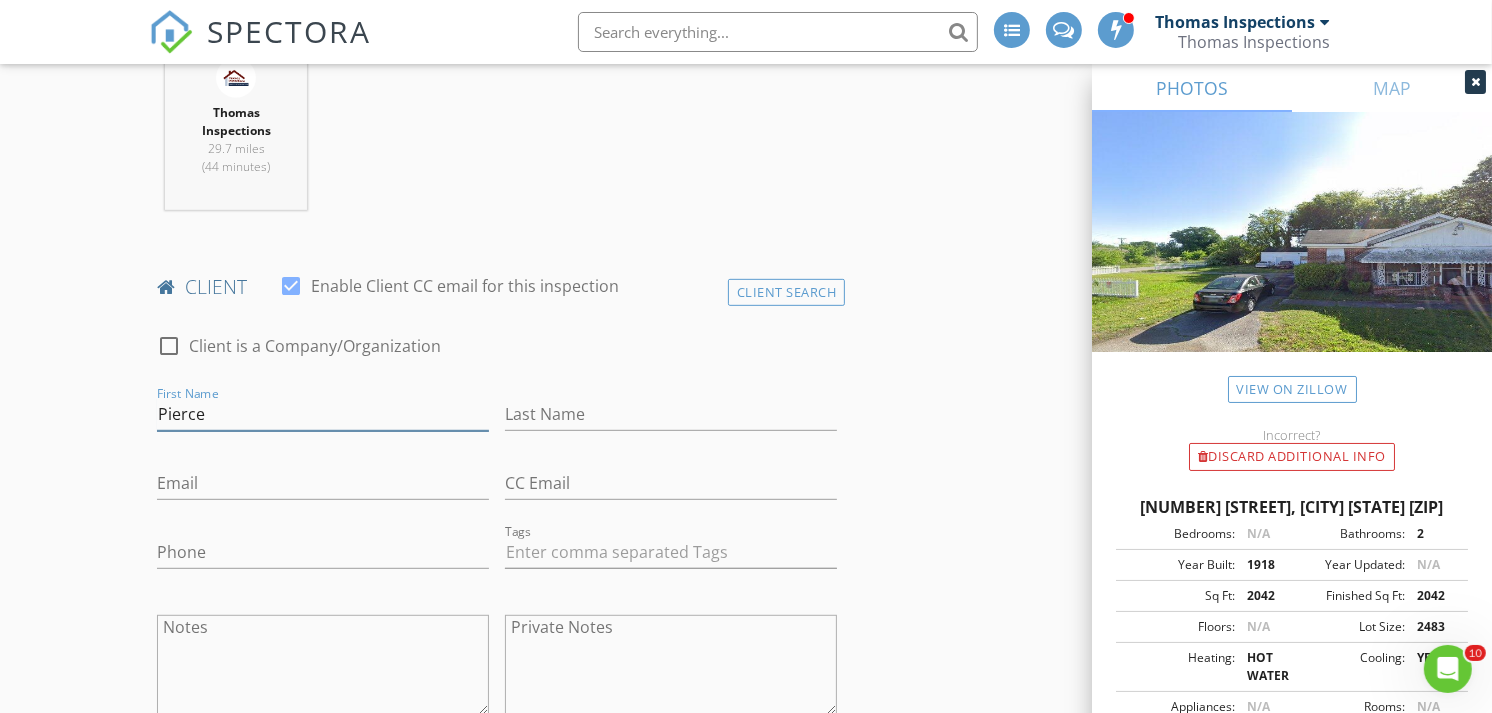 type on "Pierce" 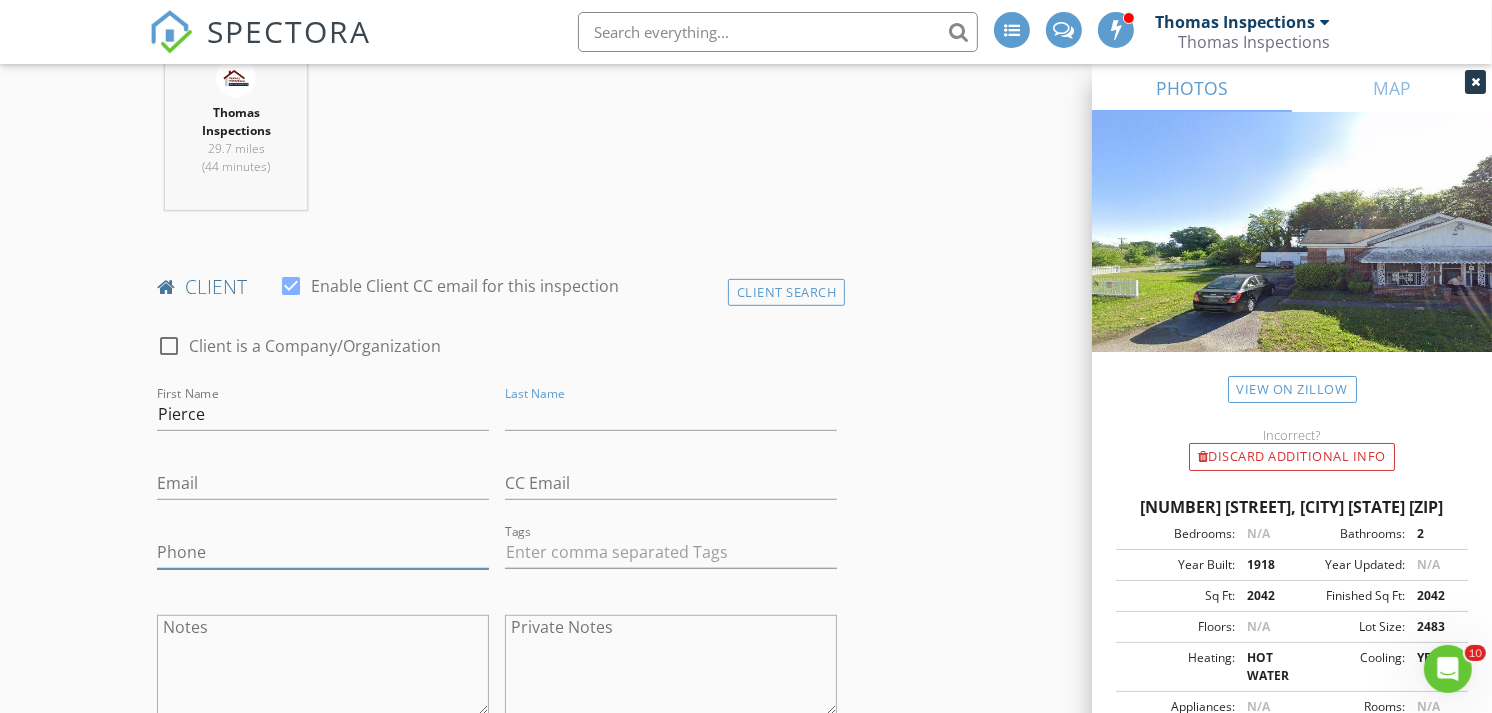 click on "Phone" at bounding box center [323, 552] 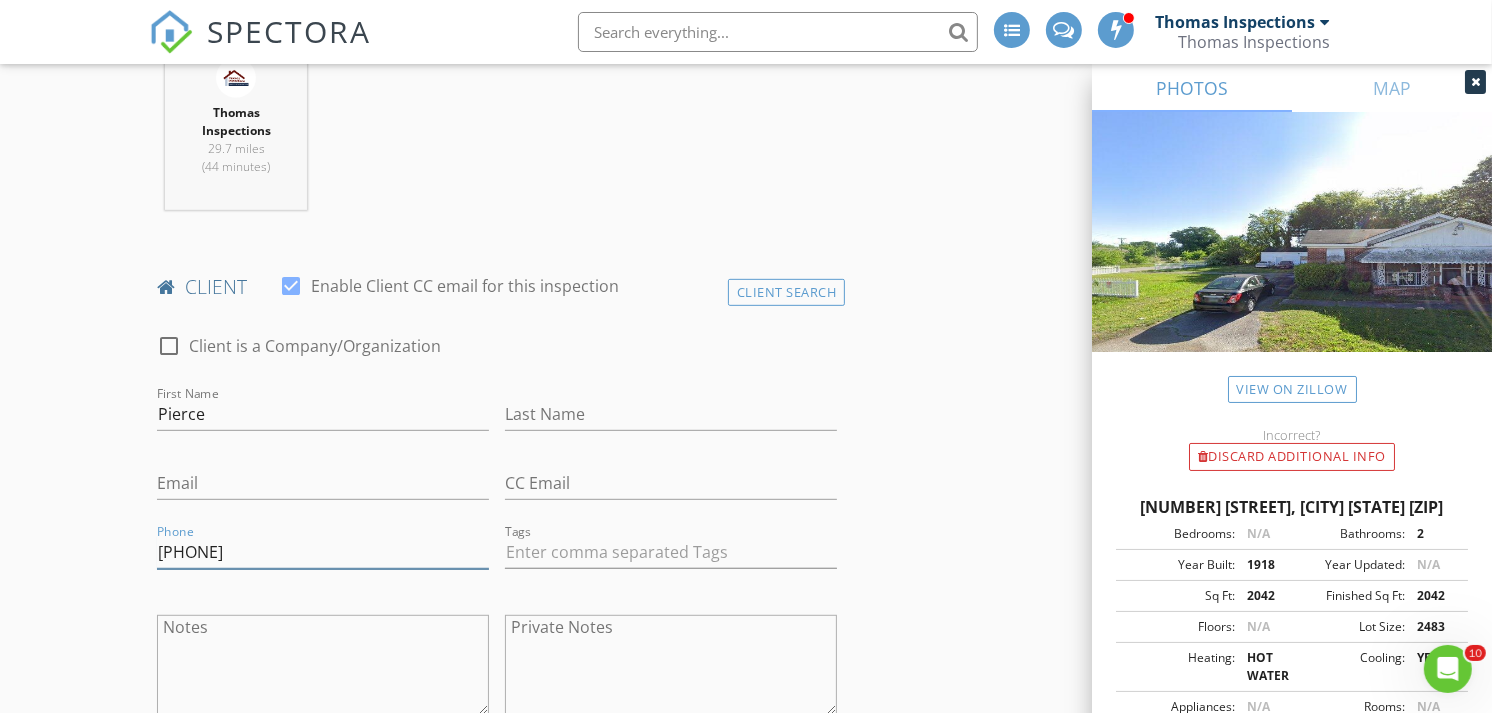 type on "[PHONE]" 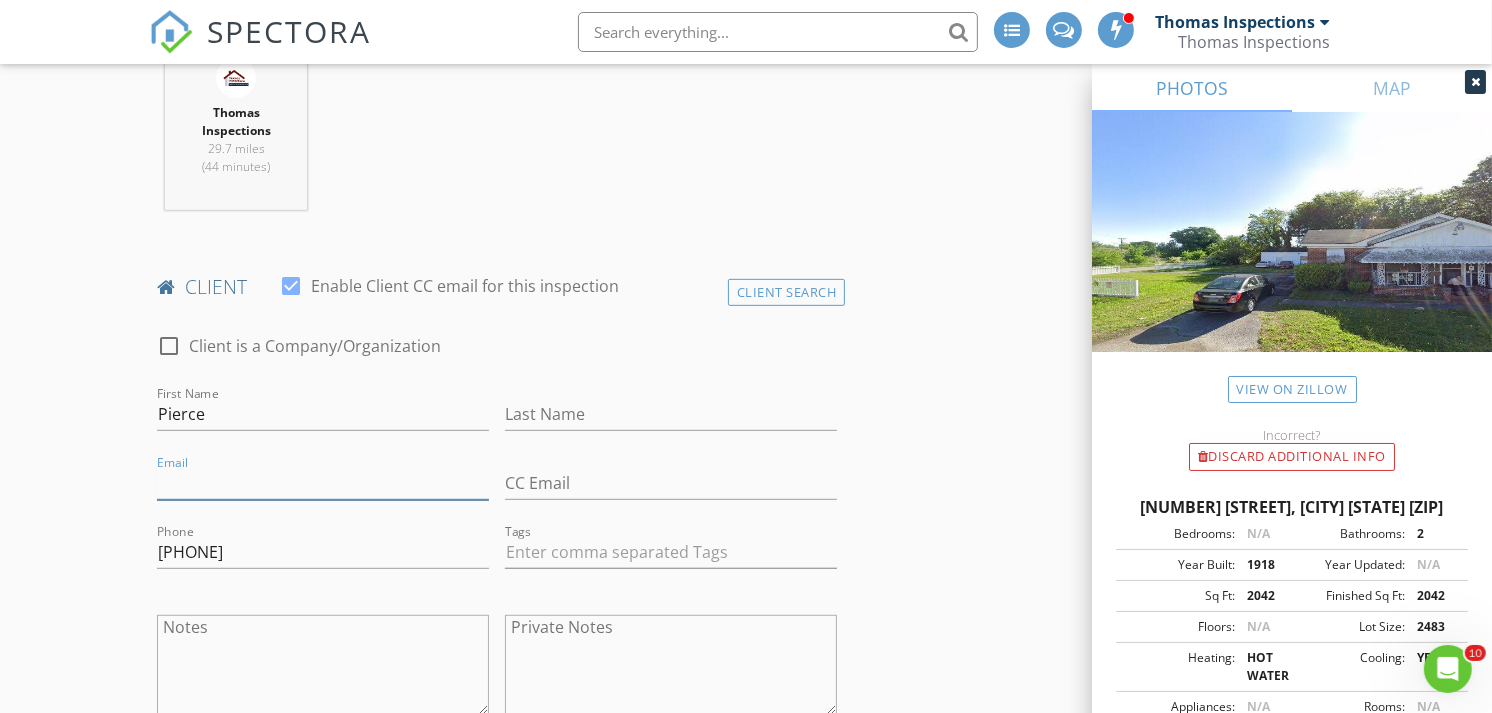 click on "Email" at bounding box center (323, 483) 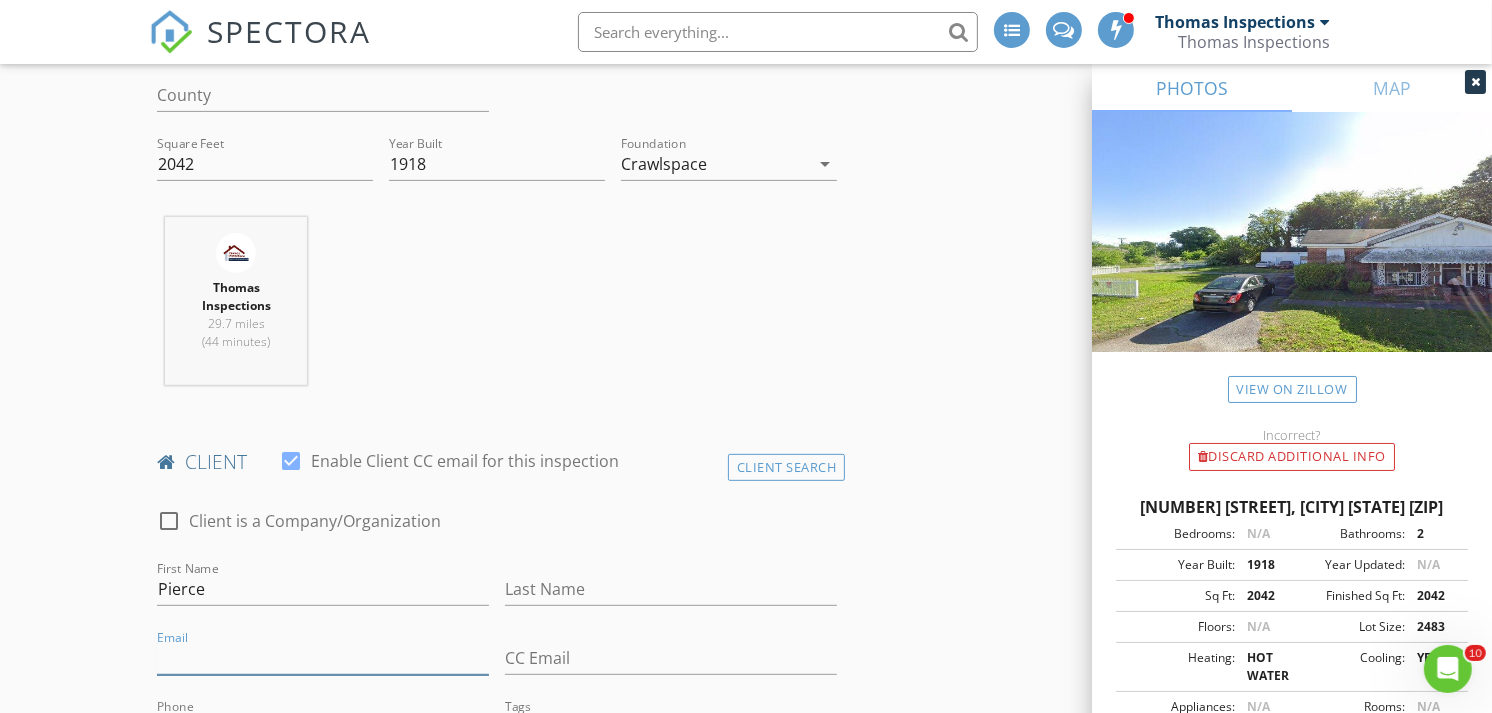 scroll, scrollTop: 622, scrollLeft: 0, axis: vertical 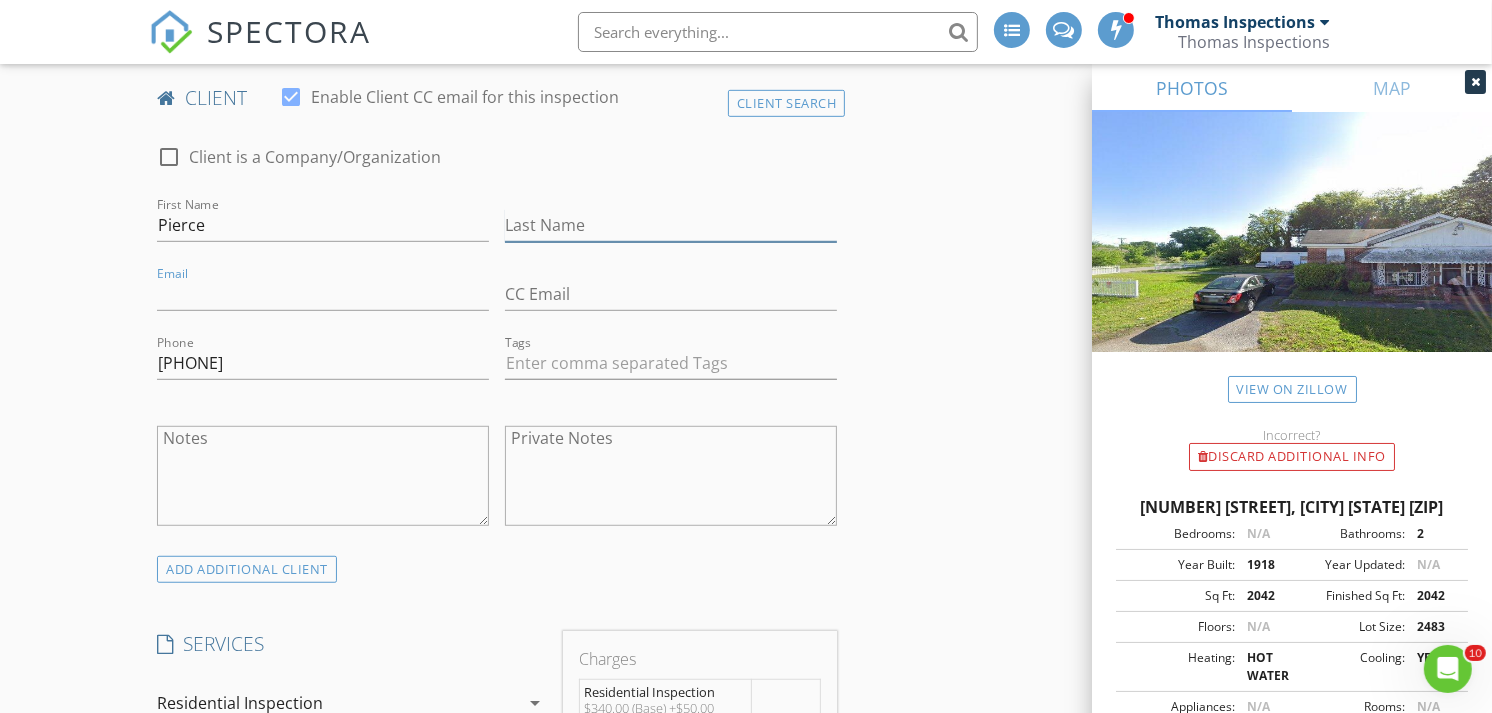 click on "Last Name" at bounding box center [671, 225] 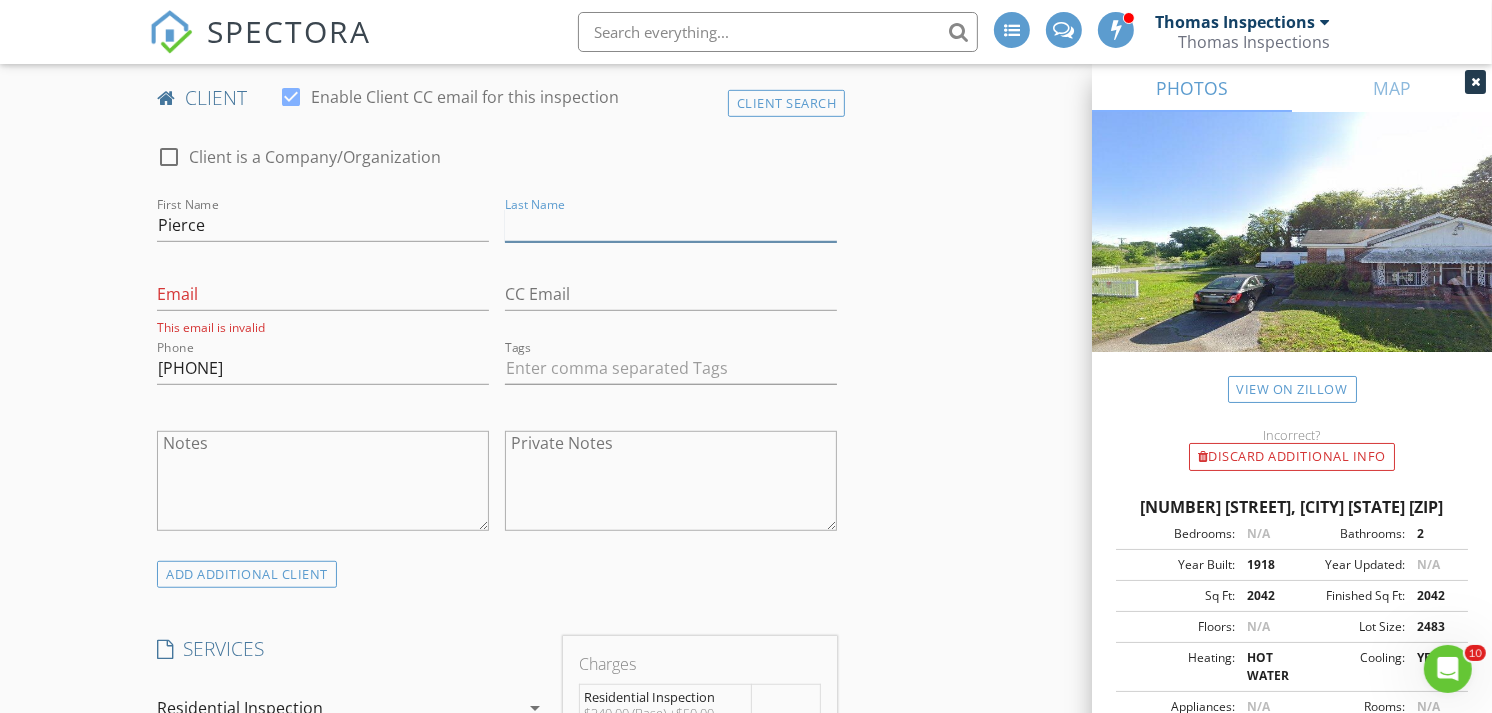 click on "Last Name" at bounding box center (671, 225) 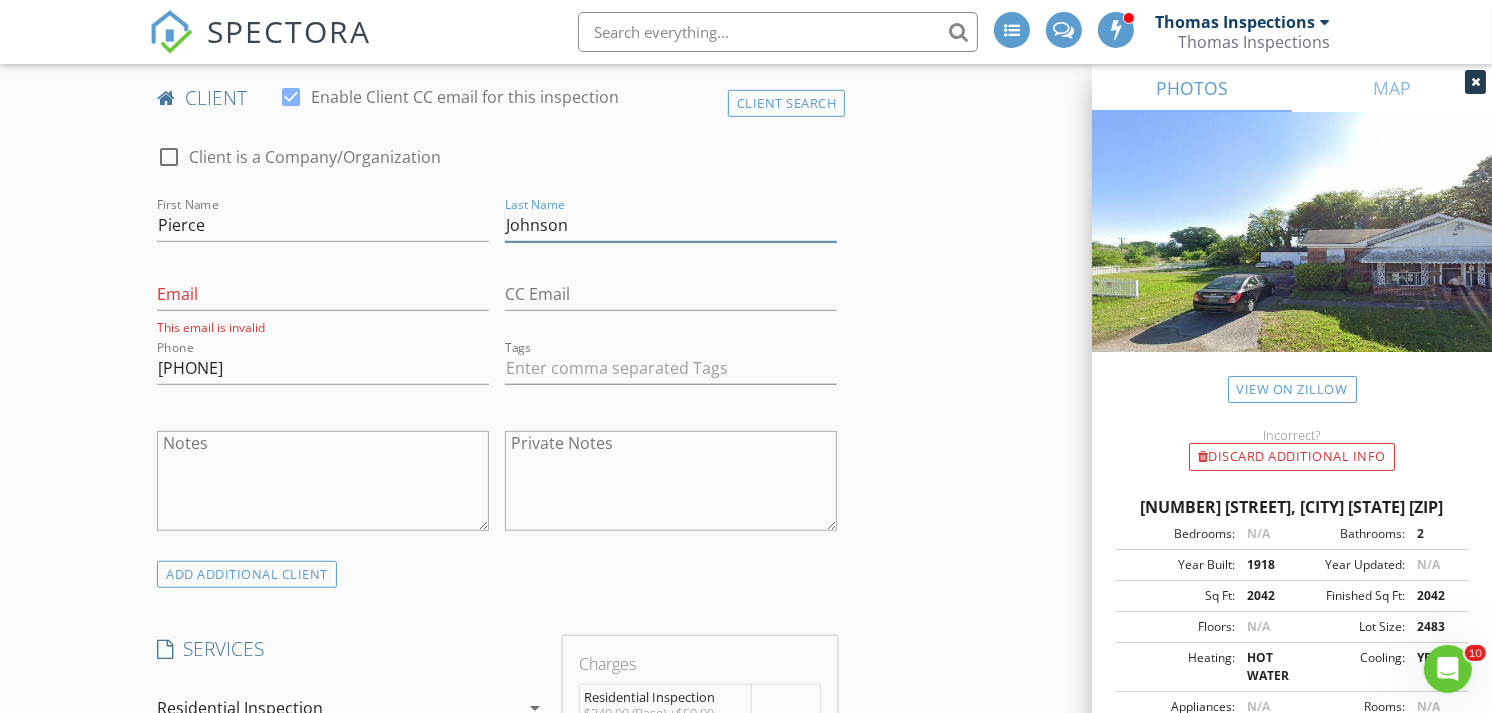 type on "Johnson" 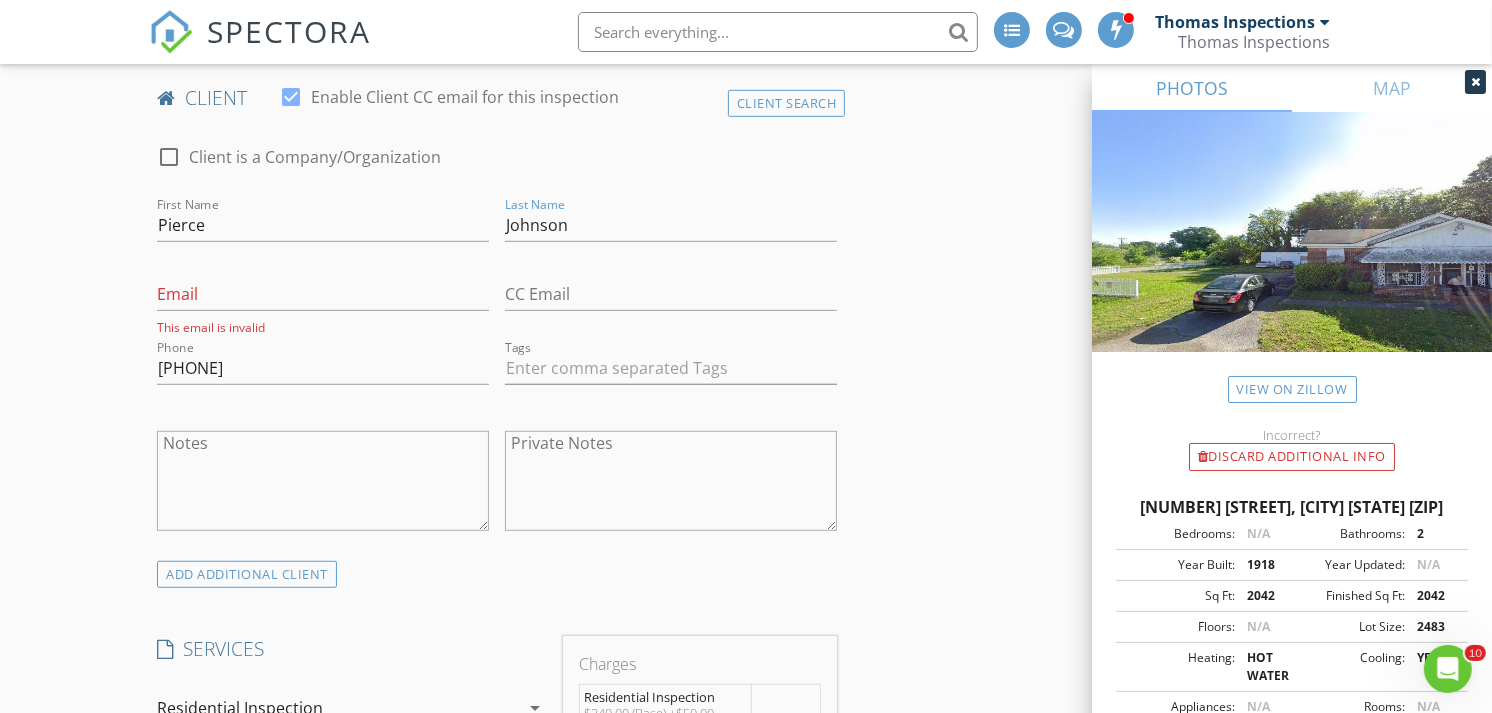 click on "Email This email is invalid" at bounding box center [323, 301] 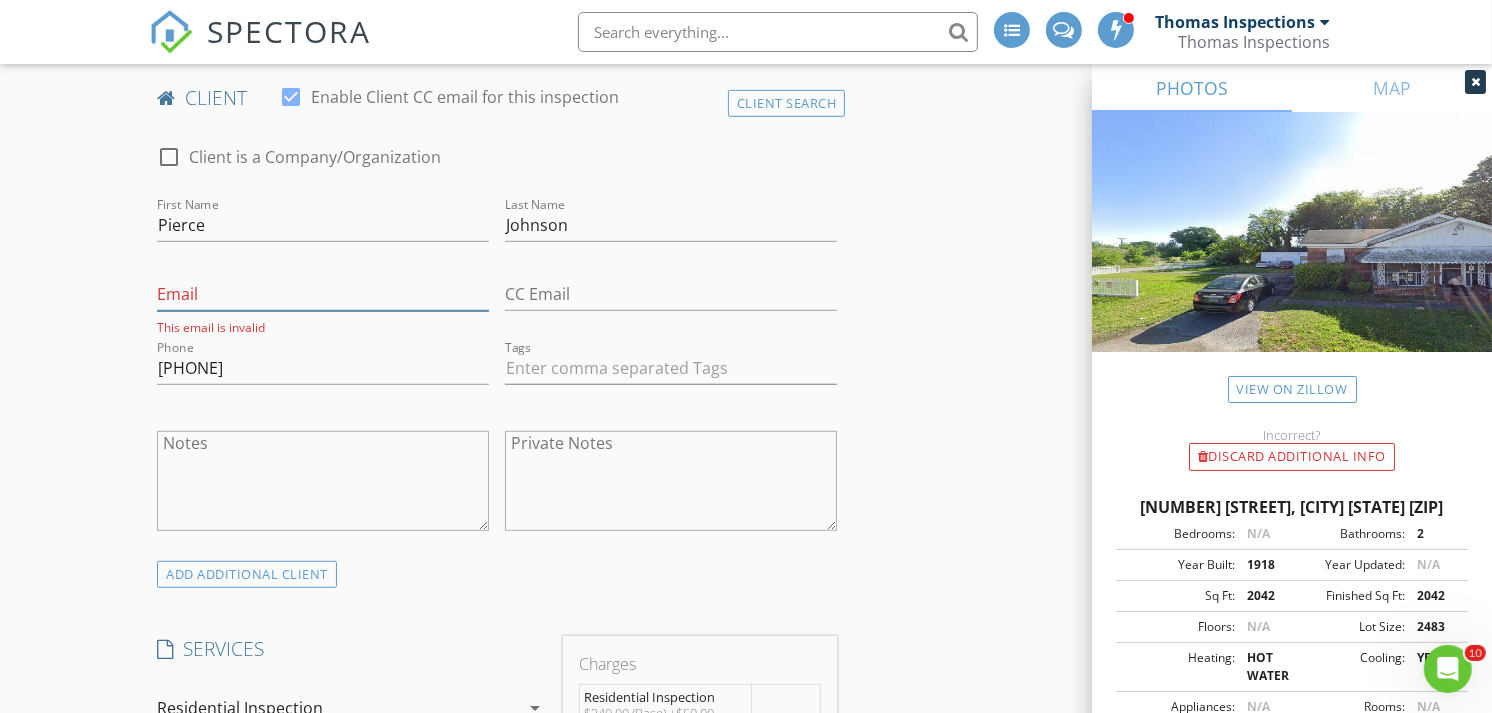 click on "Email" at bounding box center (323, 294) 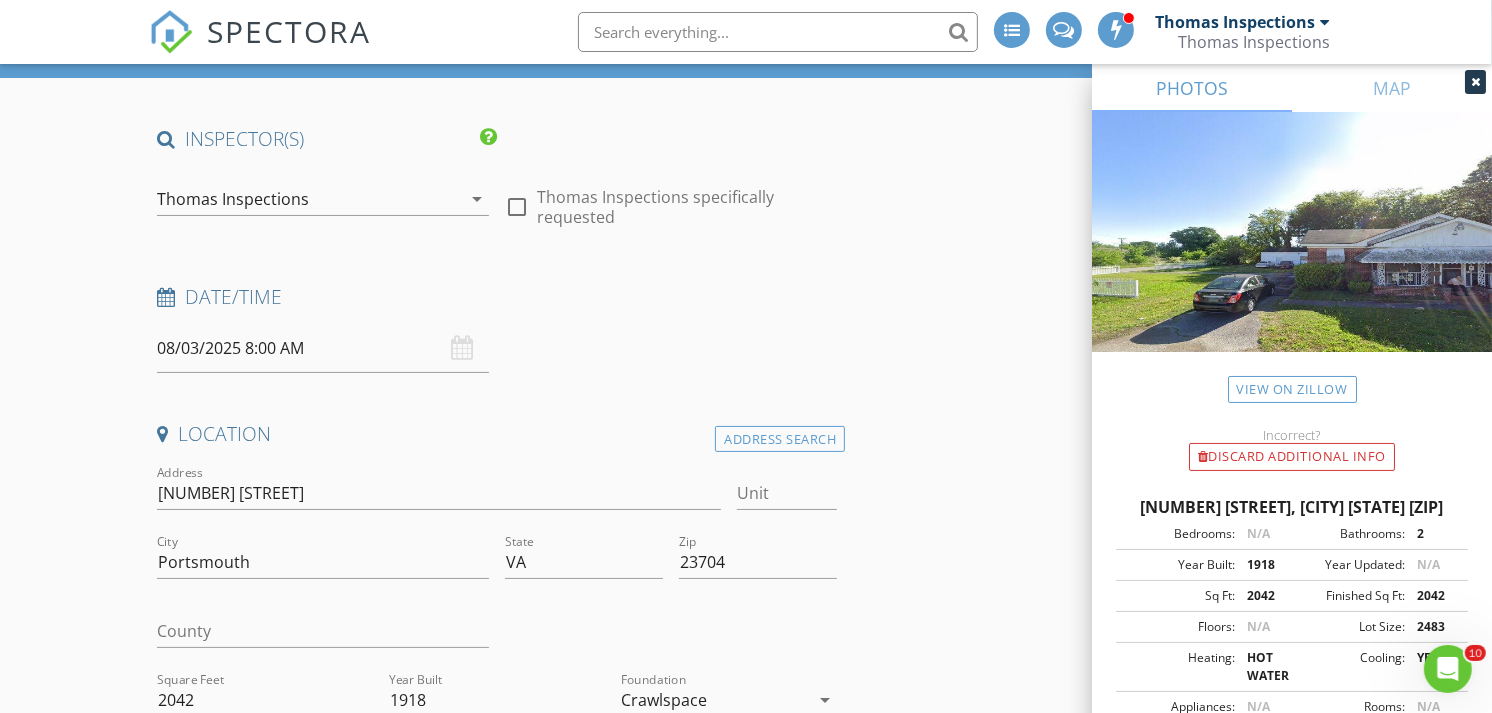 scroll, scrollTop: 100, scrollLeft: 0, axis: vertical 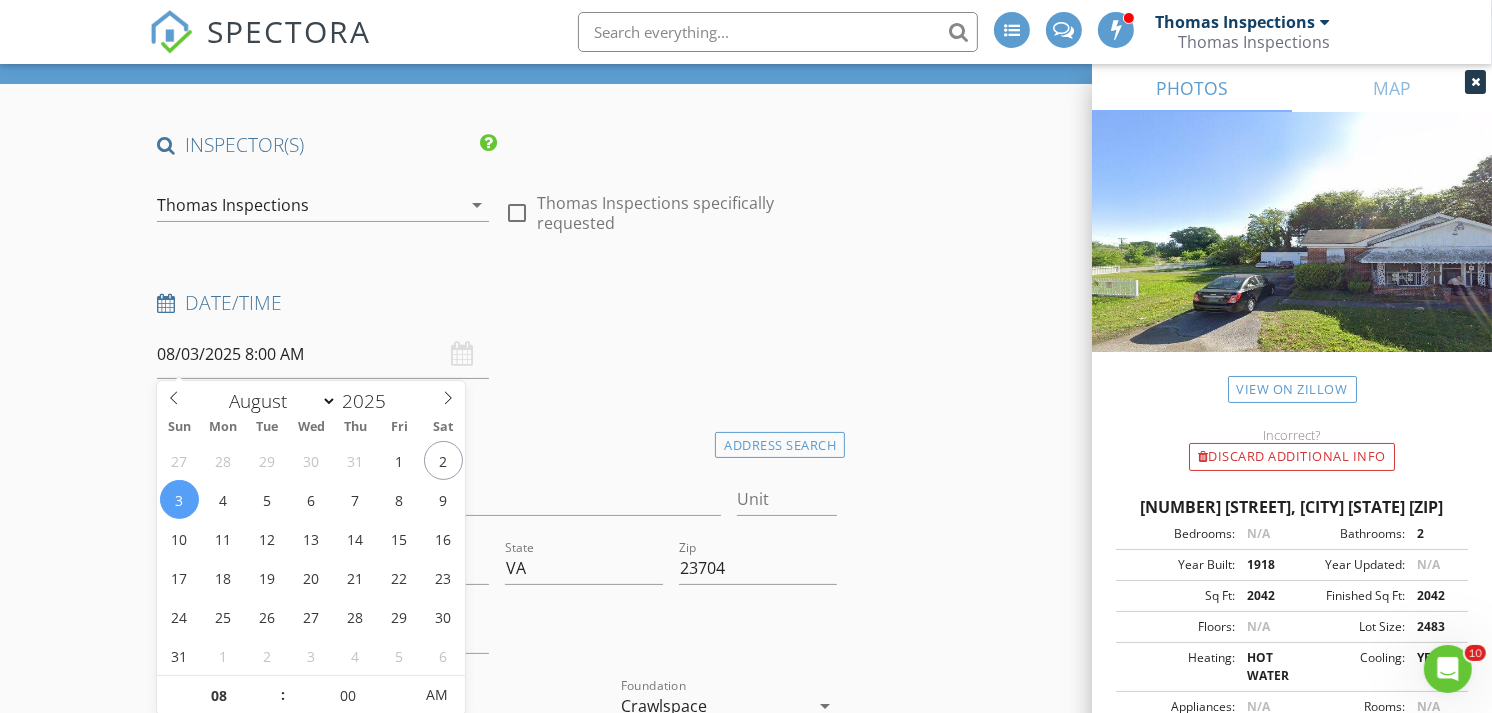 click on "08/03/2025 8:00 AM" at bounding box center [323, 354] 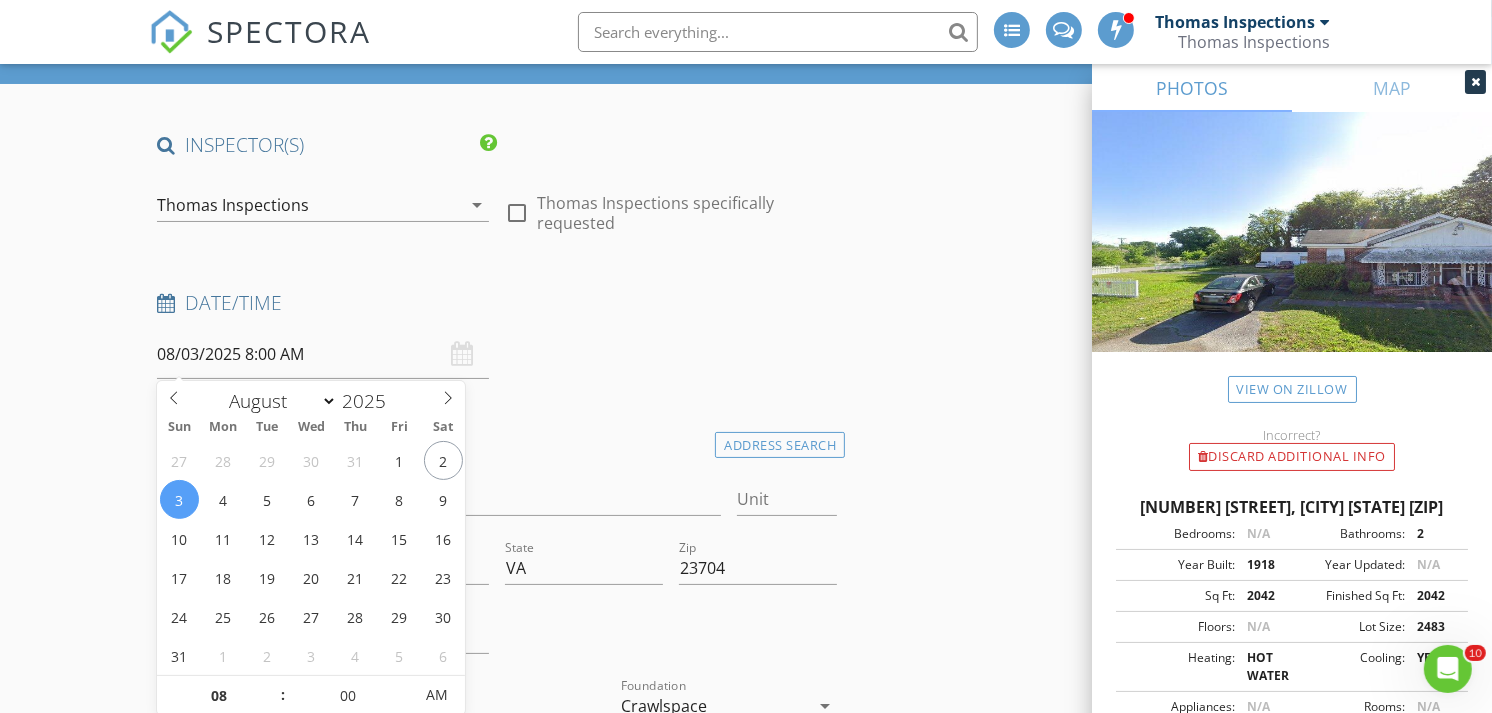 click on "INSPECTOR(S)
check_box   Thomas Inspections   PRIMARY   Thomas Inspections arrow_drop_down   check_box_outline_blank Thomas Inspections specifically requested
Date/Time
08/03/2025 8:00 AM
Location
Address Search       Address [NUMBER] [STREET]   Unit   City [CITY]   State [STATE]   Zip [ZIP]   County     Square Feet [NUMBER]   Year Built [NUMBER]   Foundation [FOUNDATION] arrow_drop_down     Thomas Inspections     29.7 miles     (44 minutes)
client
check_box Enable Client CC email for this inspection   Client Search     check_box_outline_blank Client is a Company/Organization     First Name [FIRST]   Last Name [LAST]   Email This email is invalid   CC Email [EMAIL]   Phone [PHONE]         Tags         Notes   Private Notes
ADDITIONAL client
SERVICES
check_box   Residential Inspection" at bounding box center [746, 1931] 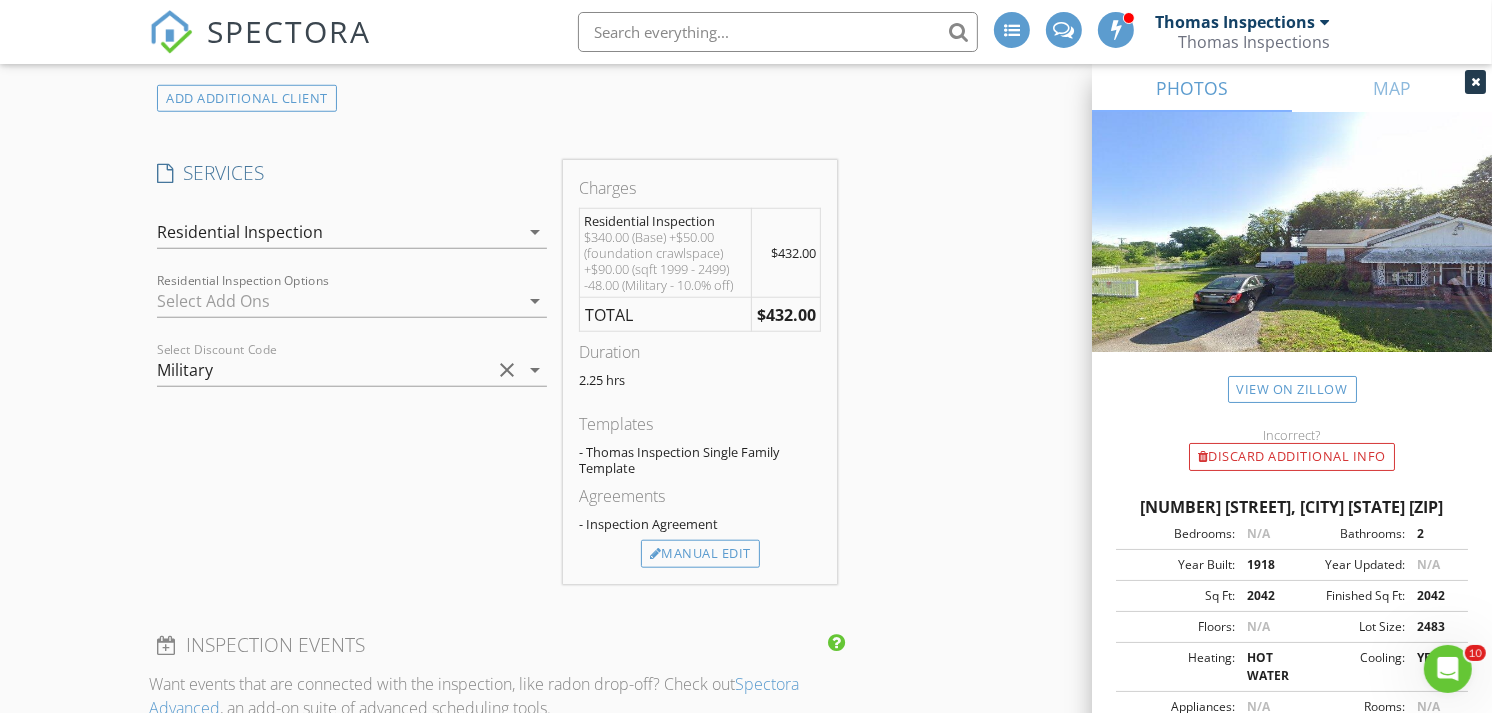 scroll, scrollTop: 1430, scrollLeft: 0, axis: vertical 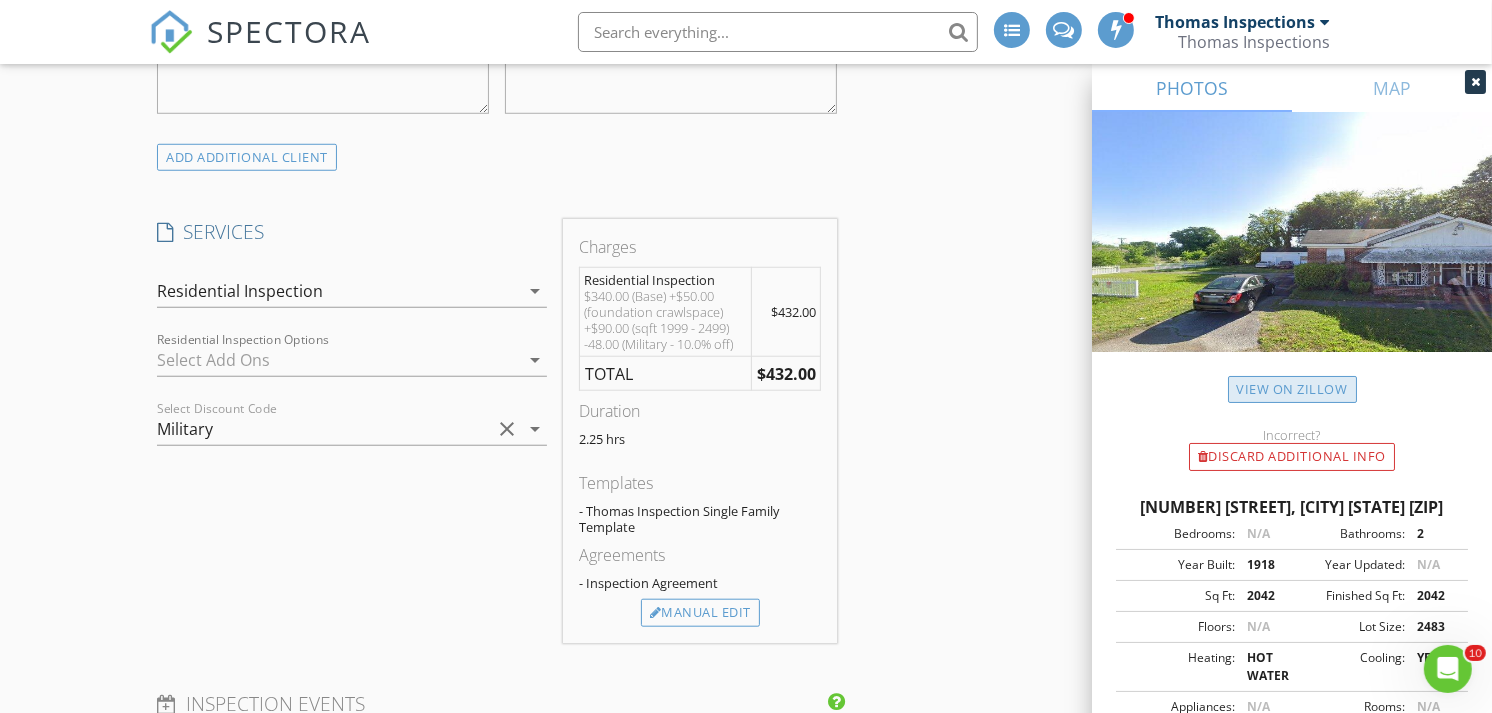click on "View on Zillow" at bounding box center [1292, 389] 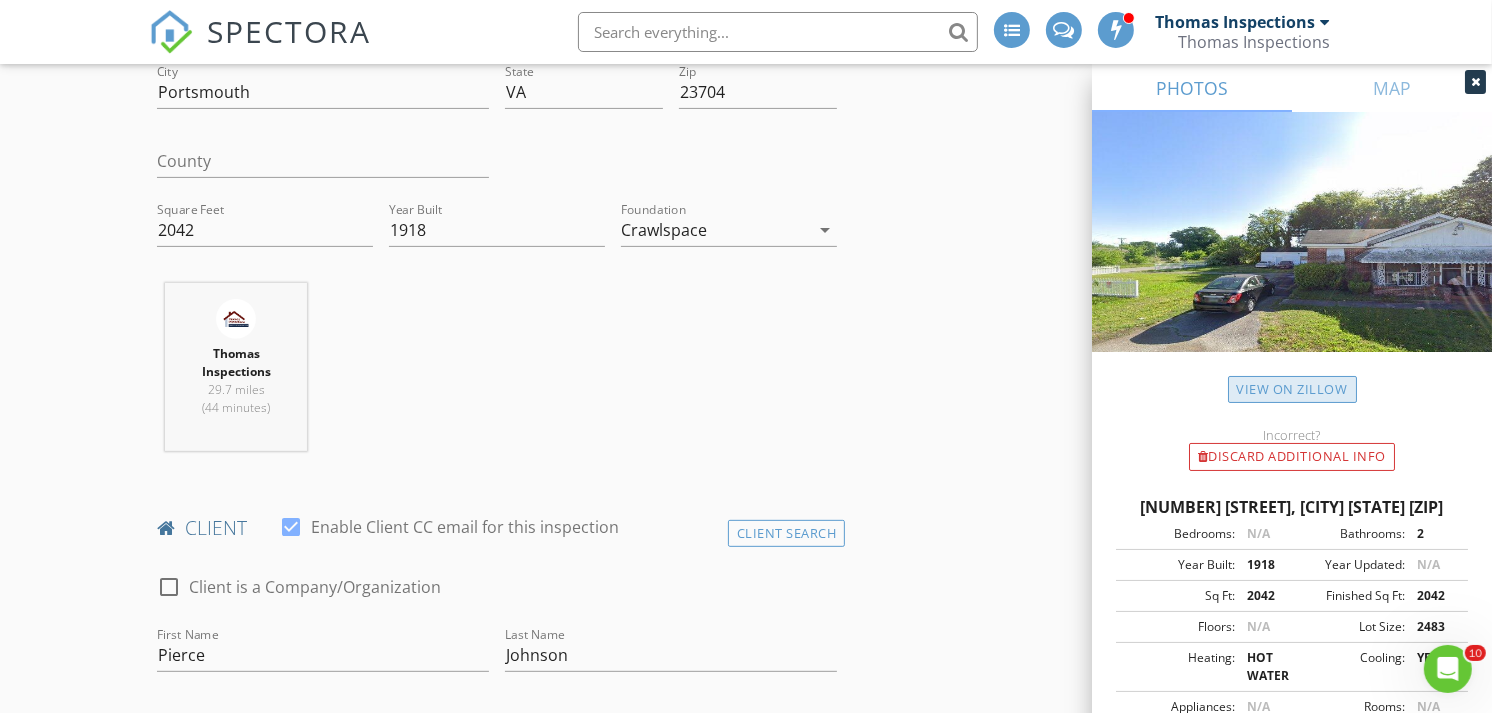 scroll, scrollTop: 433, scrollLeft: 0, axis: vertical 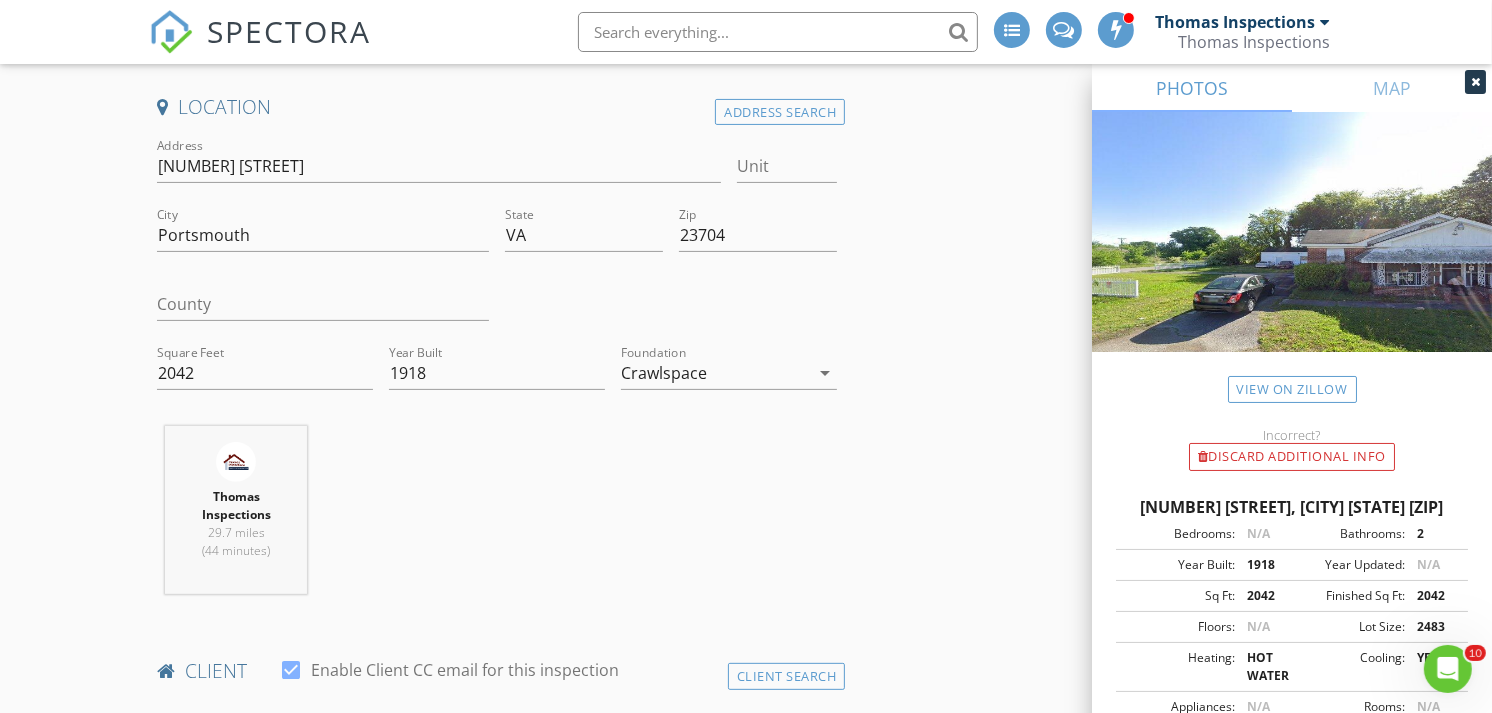 click on "arrow_drop_down" at bounding box center (825, 373) 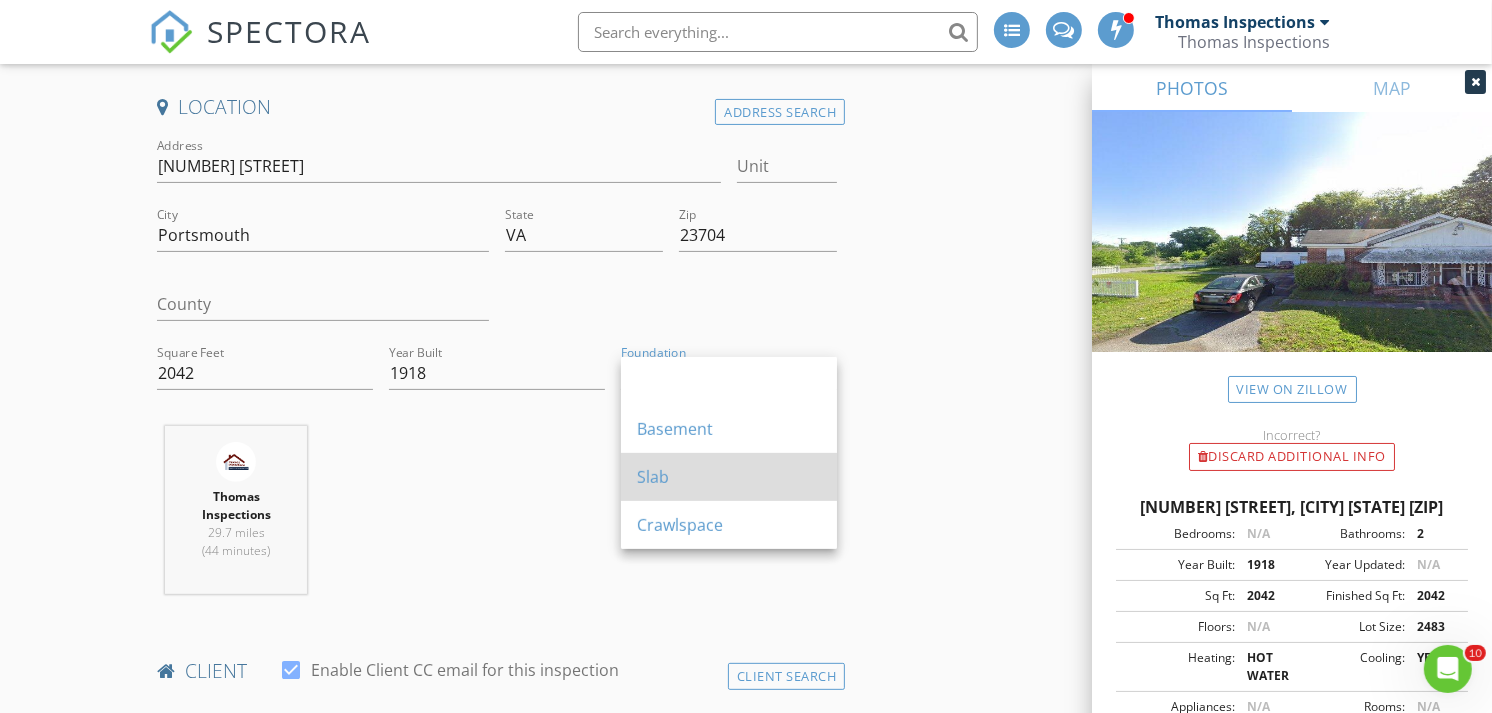 click on "Slab" at bounding box center (729, 477) 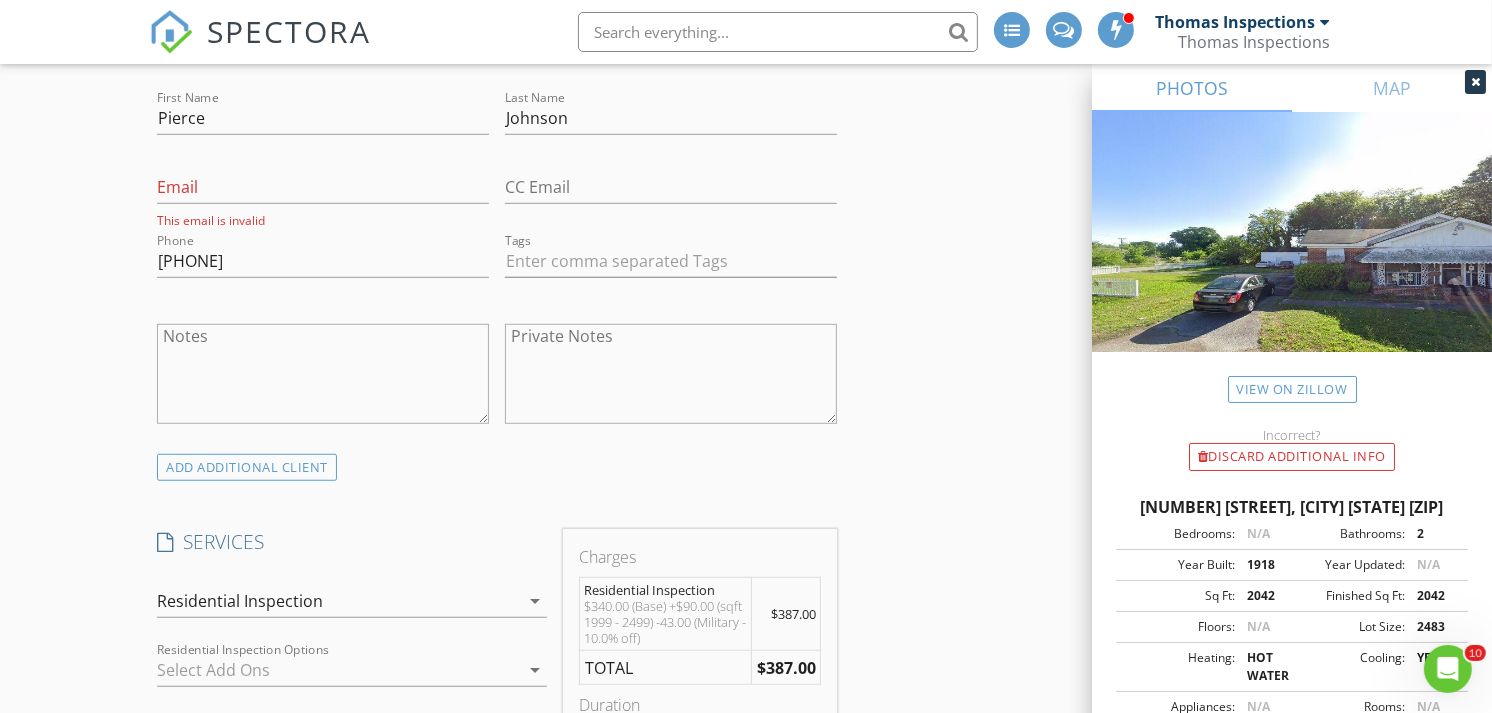 scroll, scrollTop: 1184, scrollLeft: 0, axis: vertical 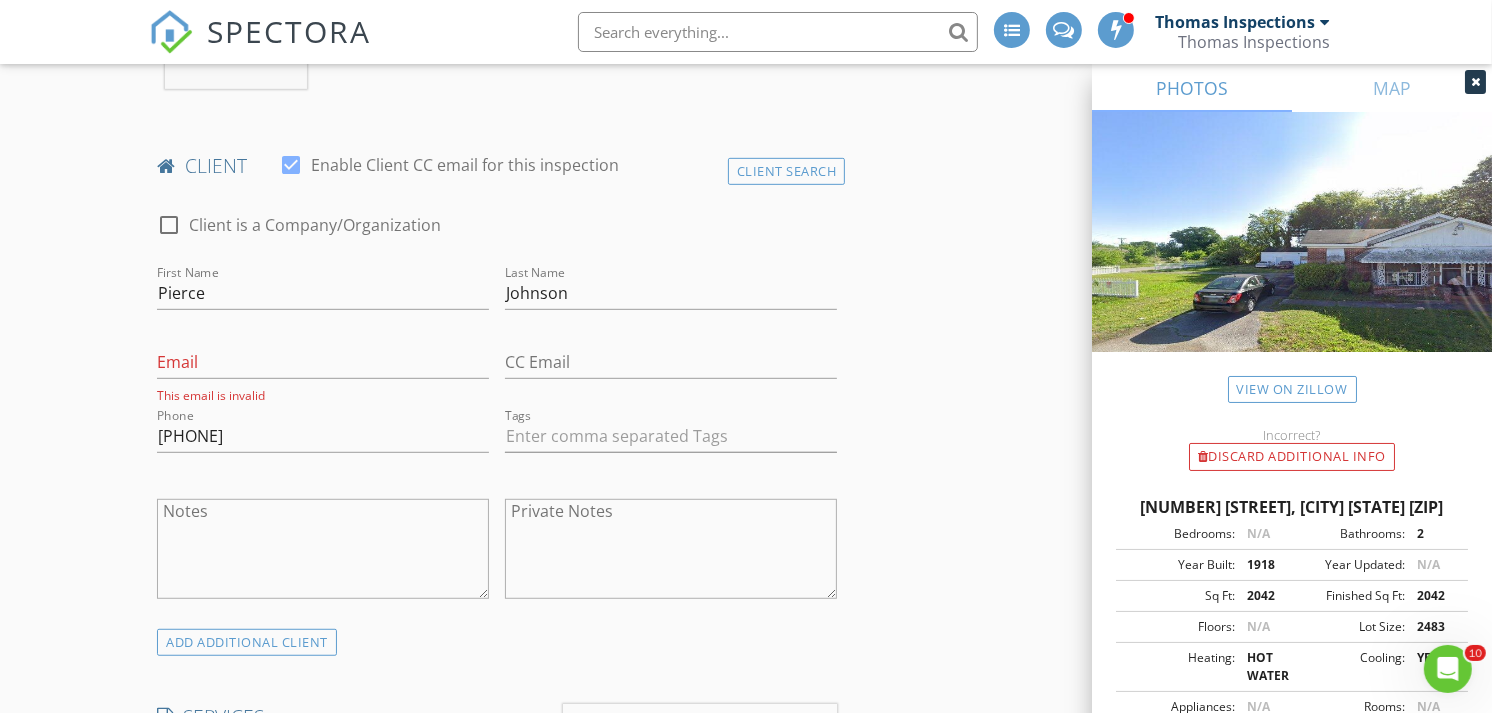 click on "Email This email is invalid" at bounding box center (323, 369) 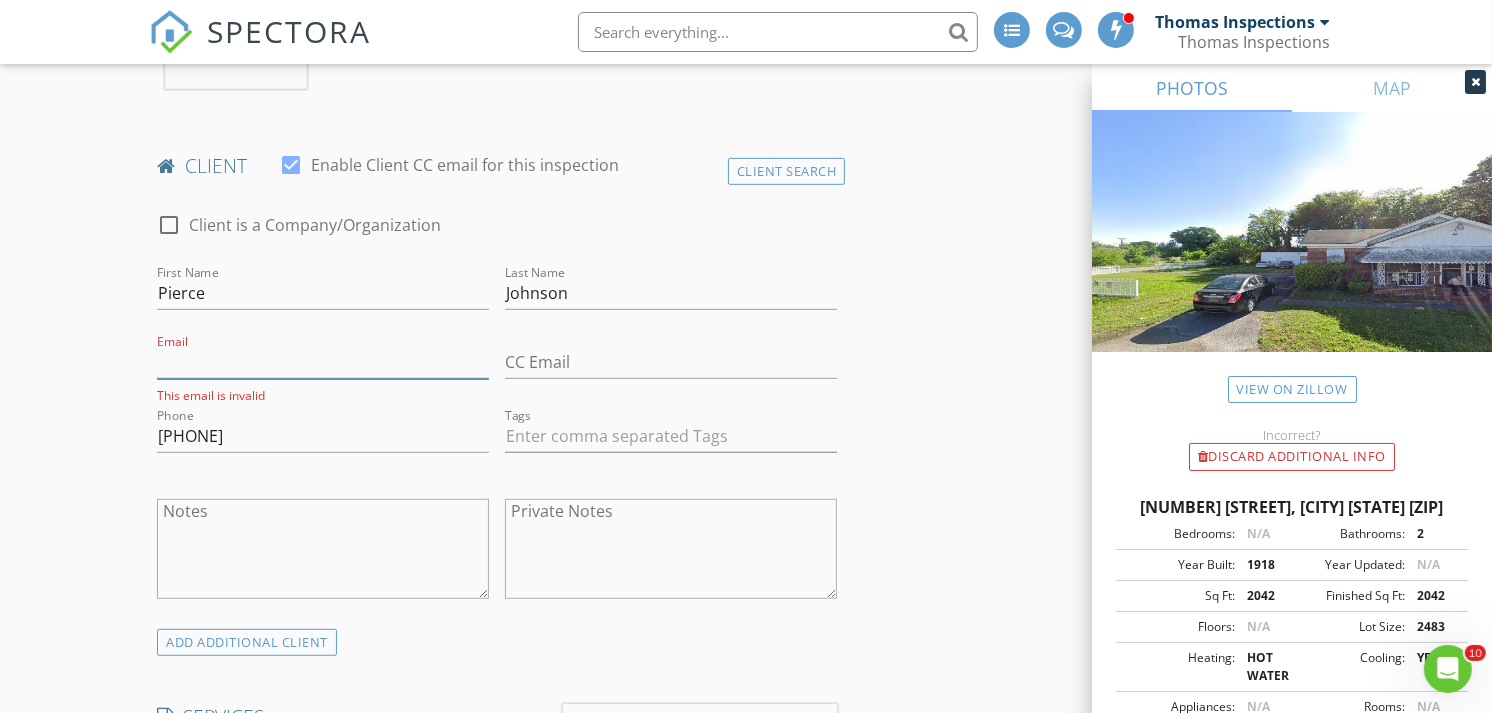click on "Email" at bounding box center [323, 362] 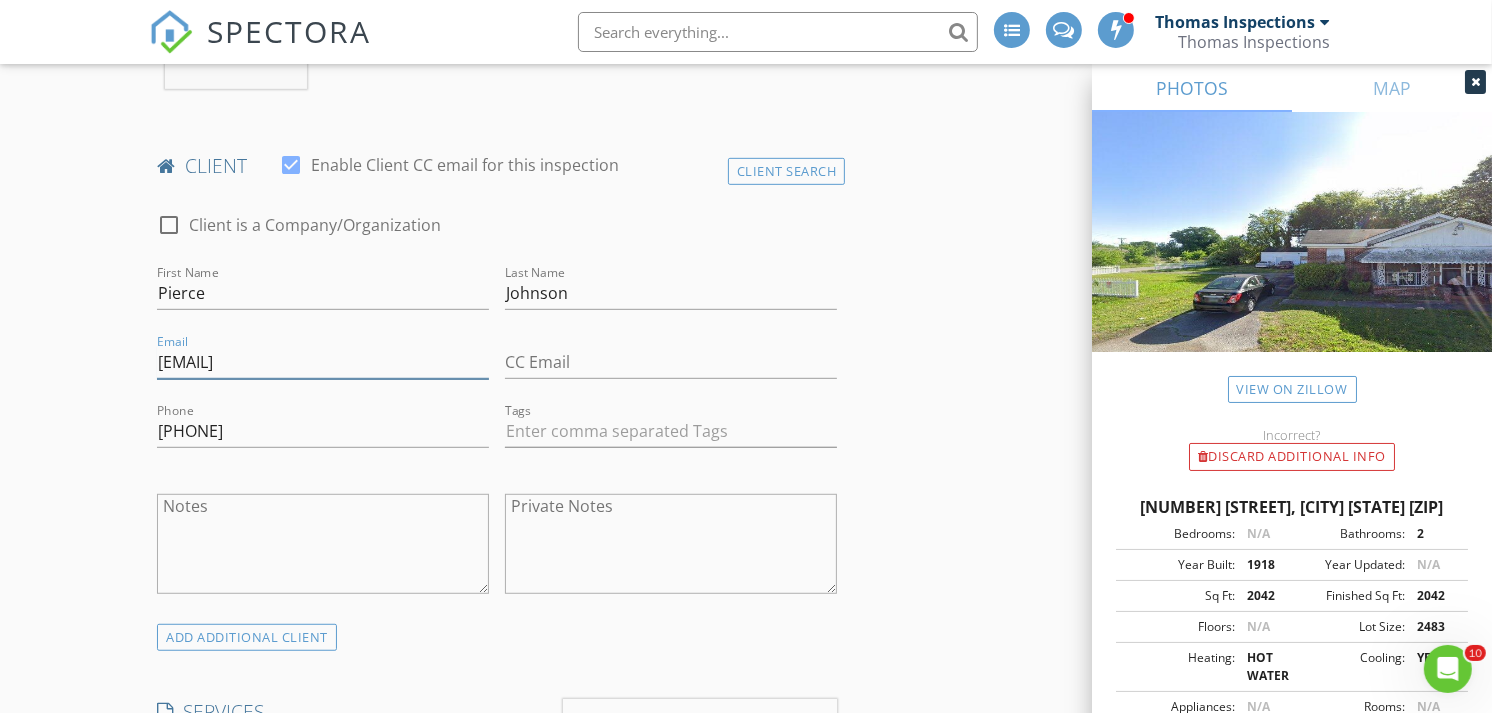 type on "[EMAIL]" 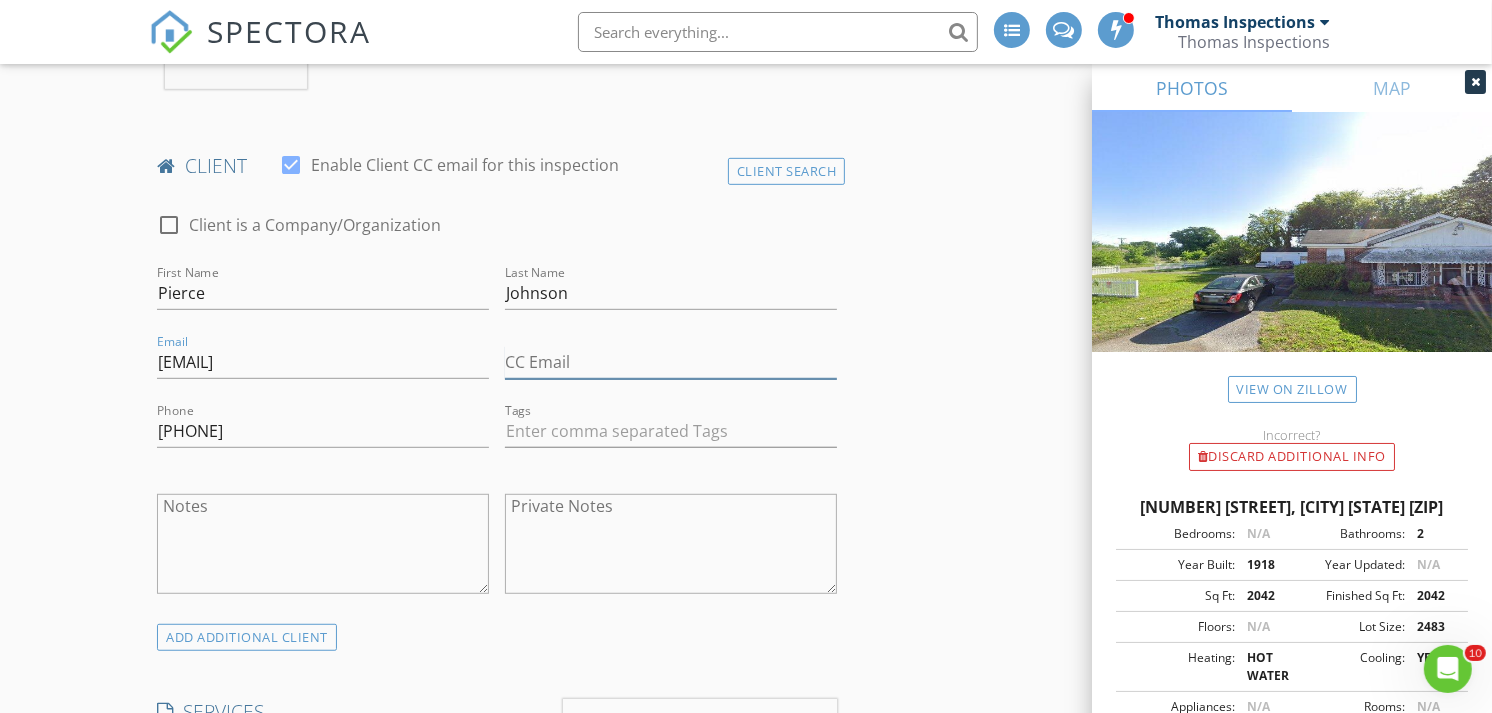 click on "CC Email" at bounding box center (671, 362) 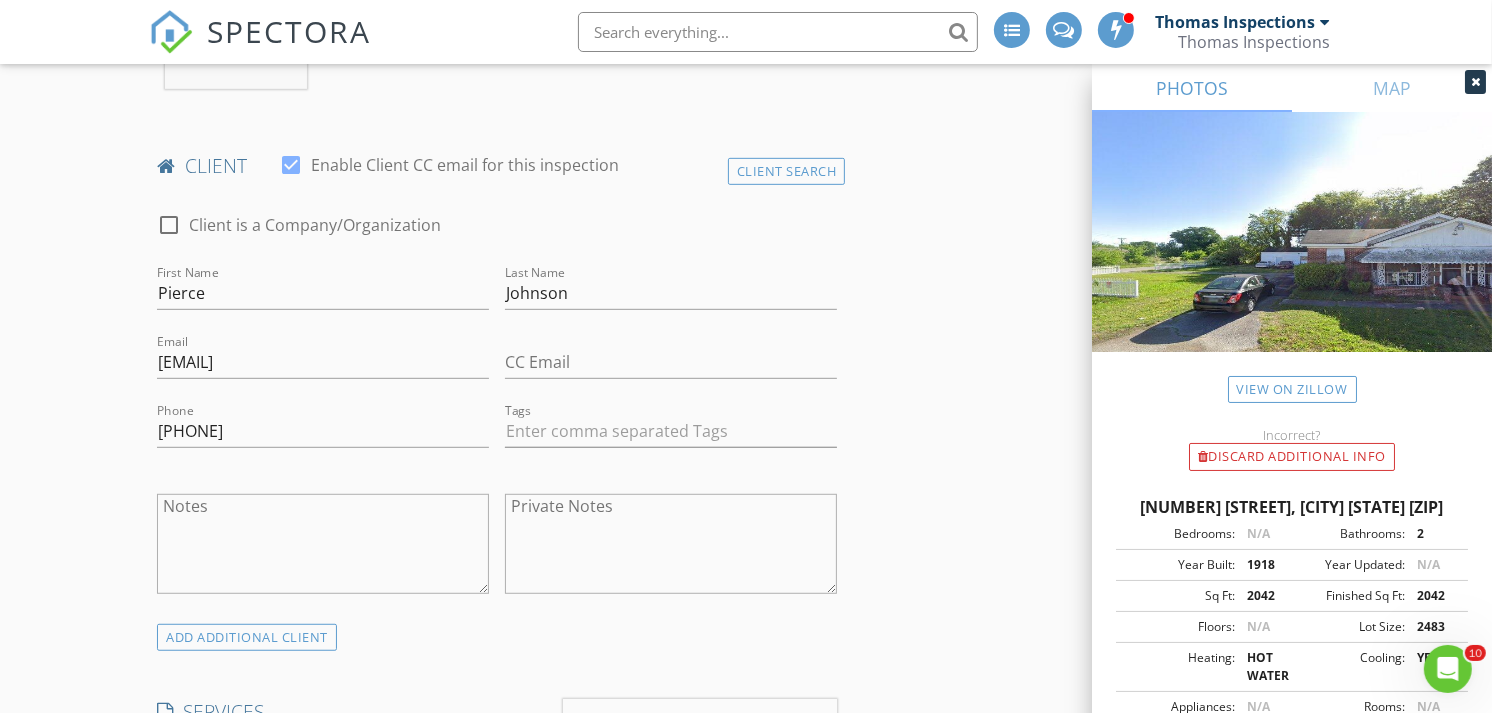 click on "INSPECTOR(S)
check_box   Thomas Inspections   PRIMARY   Thomas Inspections arrow_drop_down   check_box_outline_blank Thomas Inspections specifically requested
Date/Time
08/03/2025 8:00 AM
Location
Address Search       Address [NUMBER] [STREET]   Unit   City [CITY]   State [STATE]   Zip [ZIP]   County     Square Feet [NUMBER]   Year Built [NUMBER]   Foundation [FOUNDATION] arrow_drop_down     Thomas Inspections     29.7 miles     (44 minutes)
client
check_box Enable Client CC email for this inspection   Client Search     check_box_outline_blank Client is a Company/Organization     First Name [FIRST]   Last Name [LAST]   Email [EMAIL]   CC Email [EMAIL]   Phone [PHONE]         Tags         Notes   Private Notes
ADDITIONAL client
SERVICES
check_box" at bounding box center [746, 1083] 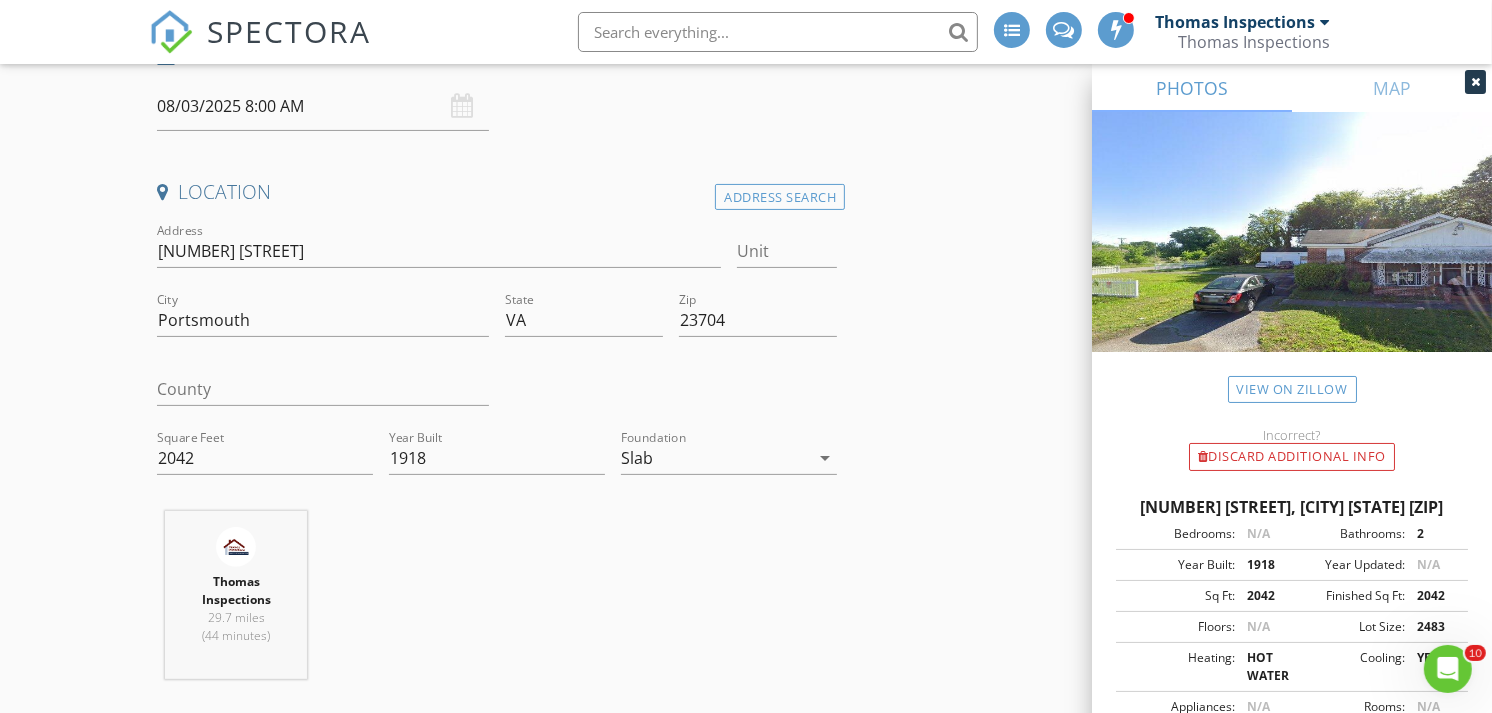 scroll, scrollTop: 336, scrollLeft: 0, axis: vertical 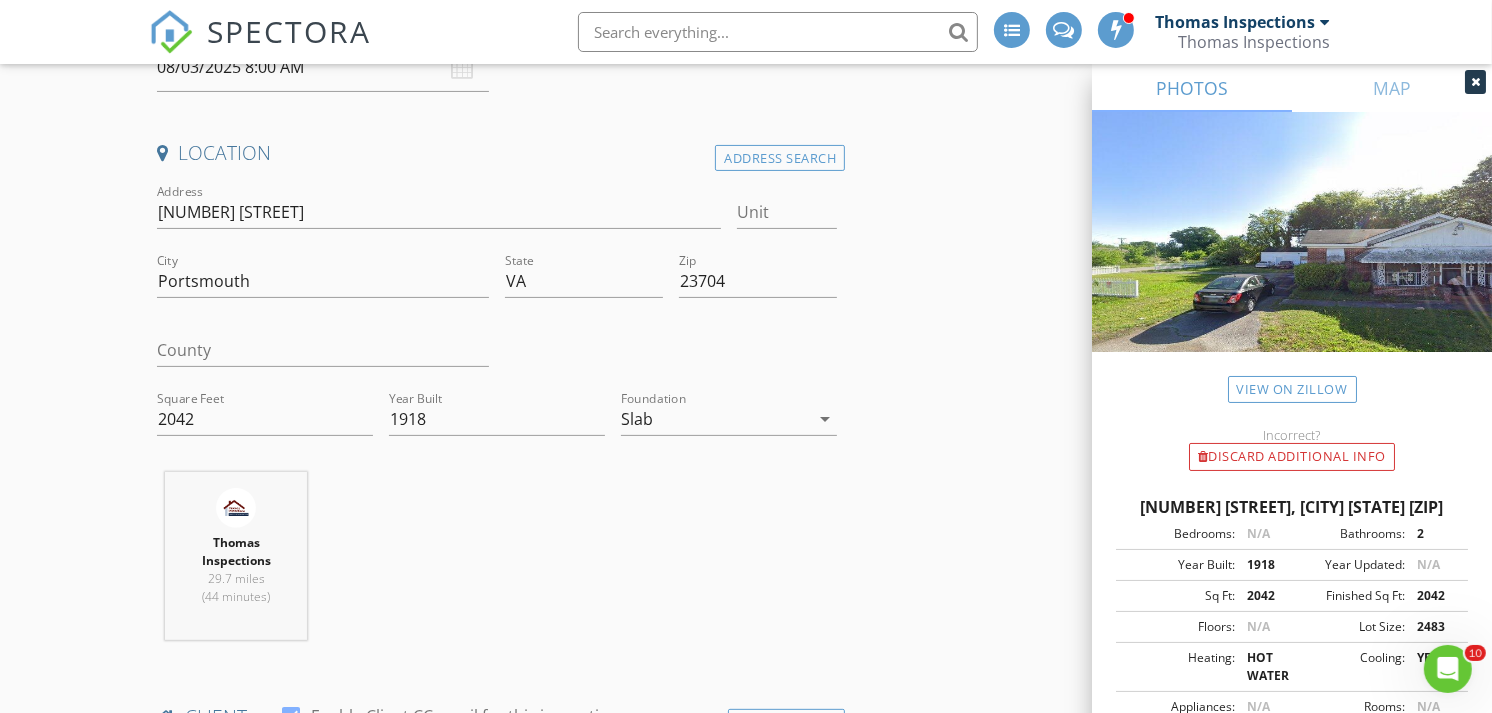 click on "08/03/2025 8:00 AM" at bounding box center (323, 67) 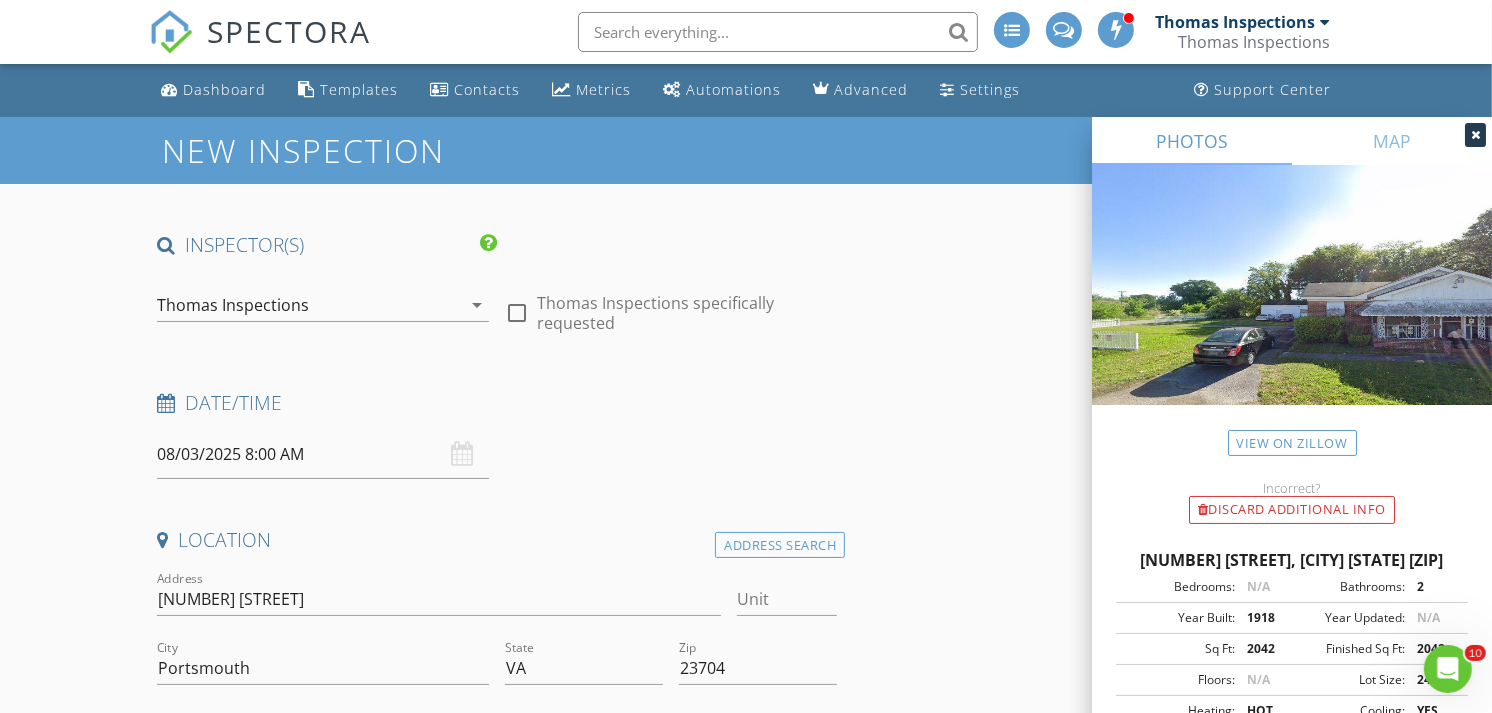 click on "08/03/2025 8:00 AM" at bounding box center (323, 454) 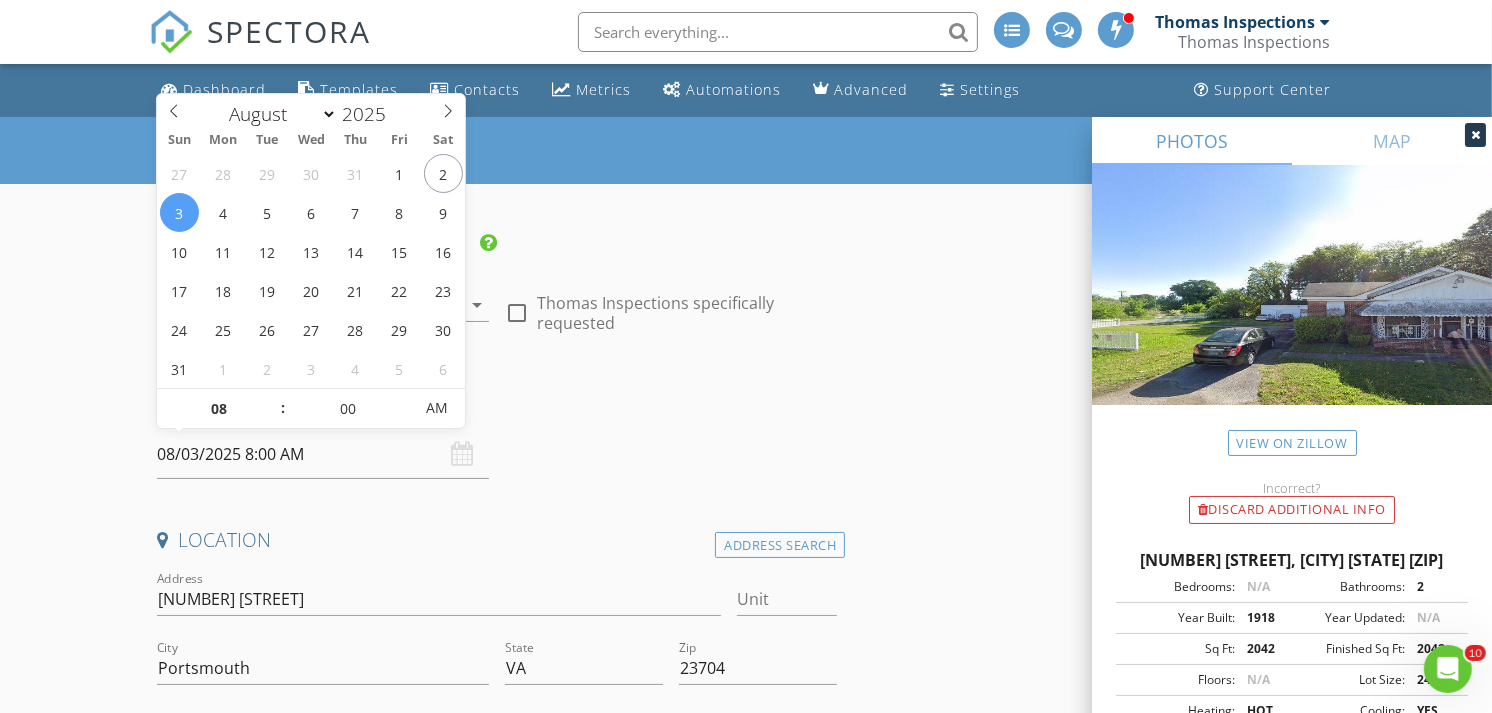 click on "08/03/2025 8:00 AM" at bounding box center [323, 454] 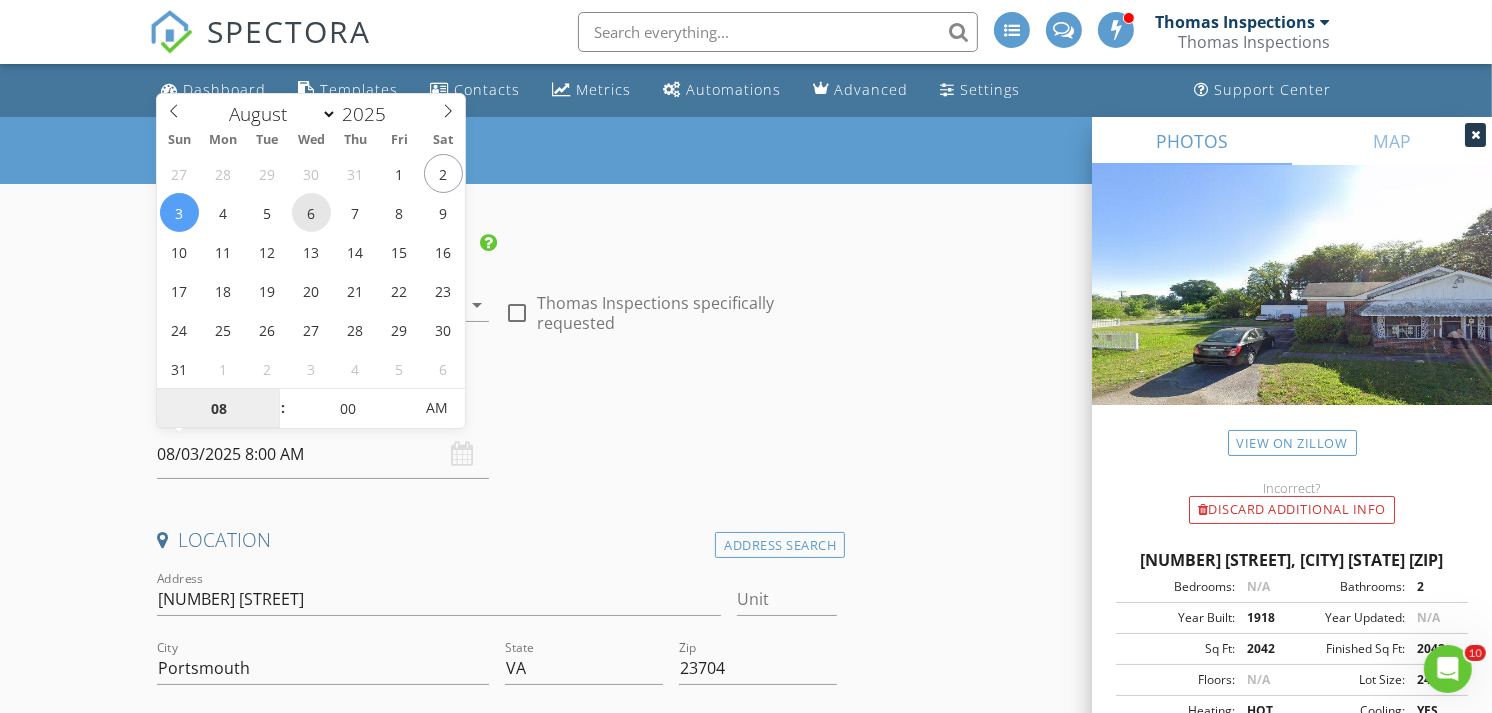 type on "08/06/2025 8:00 AM" 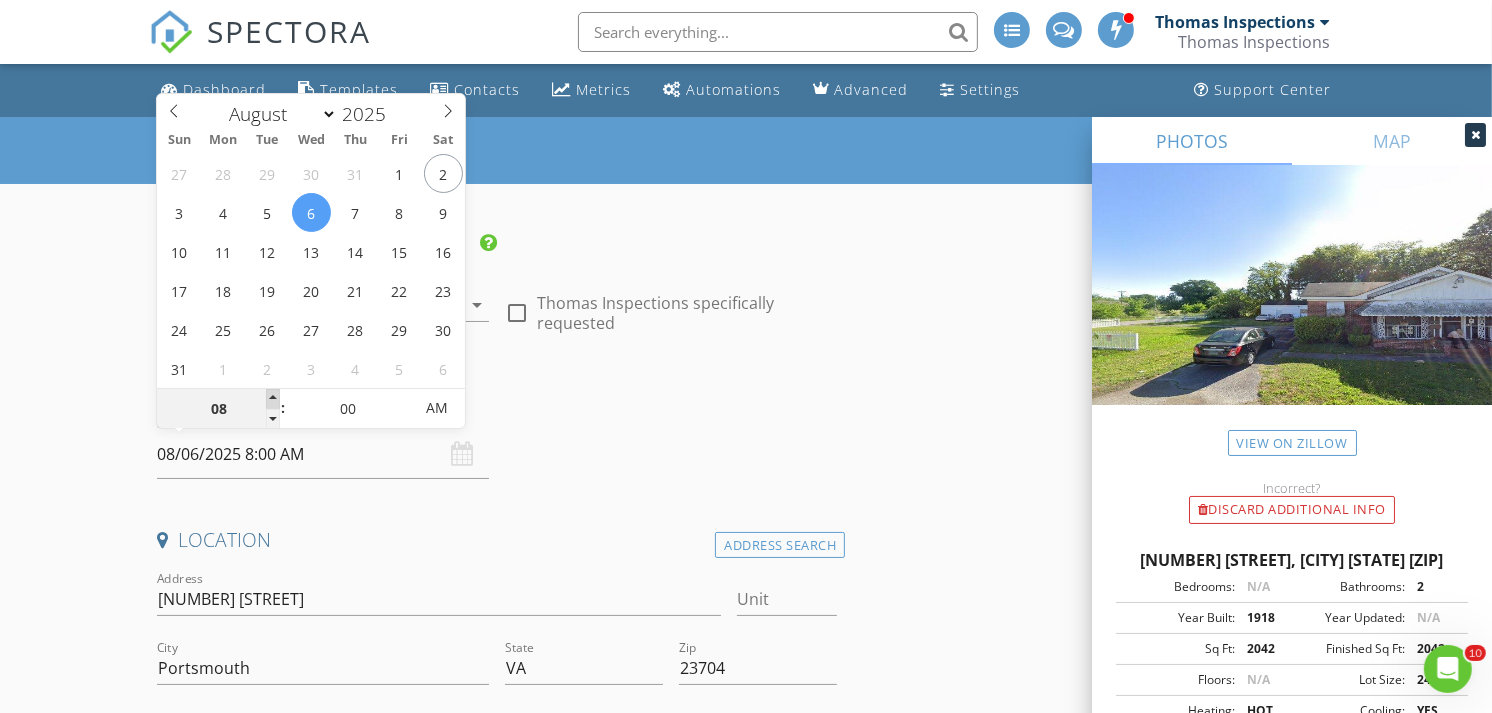 type on "09" 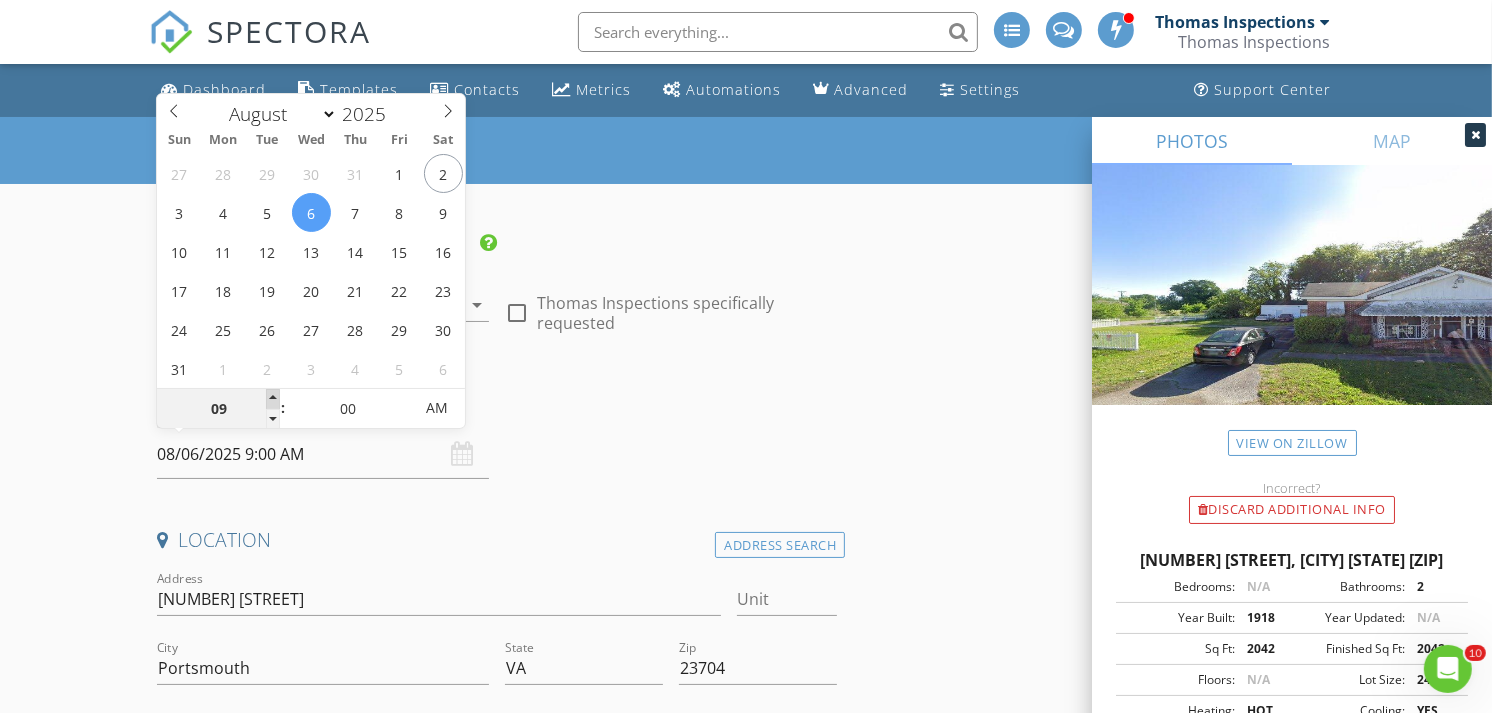 click at bounding box center (273, 399) 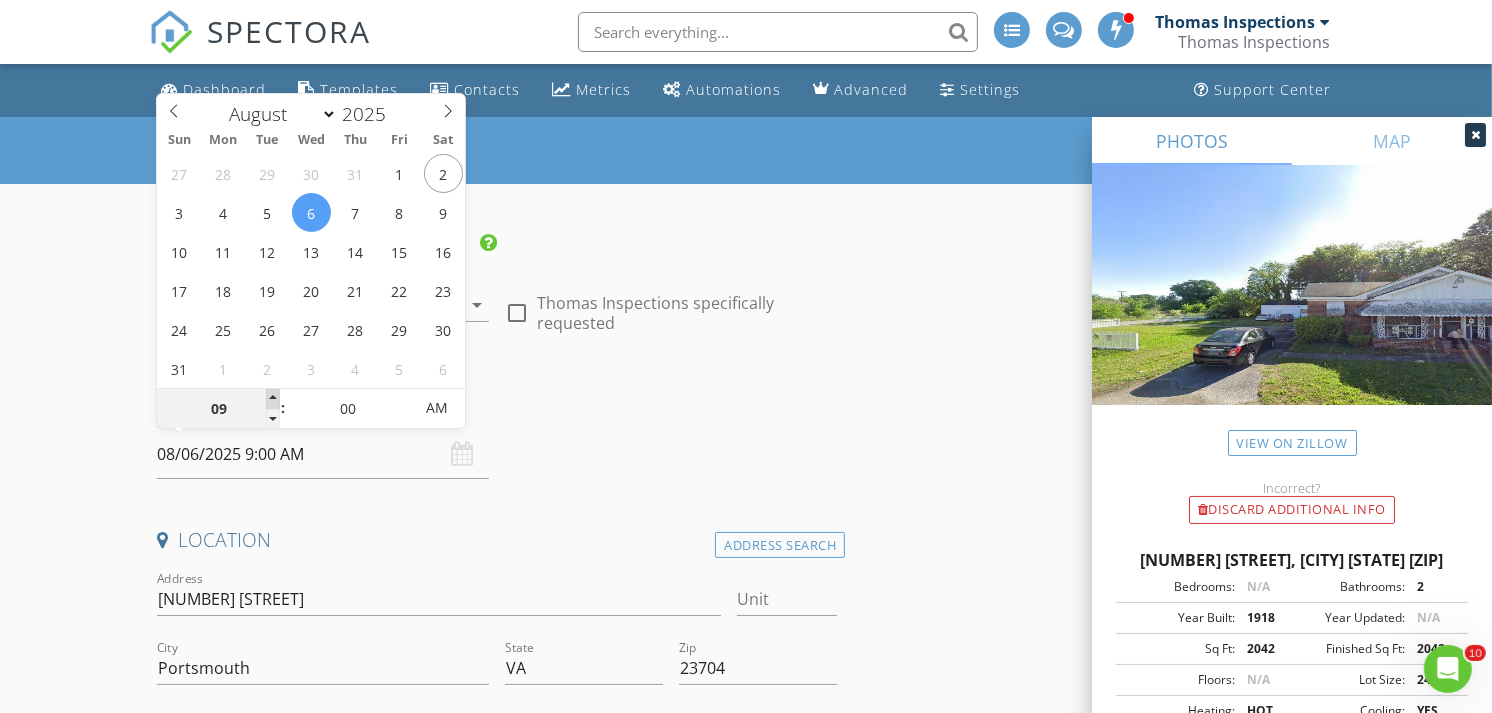 type on "10" 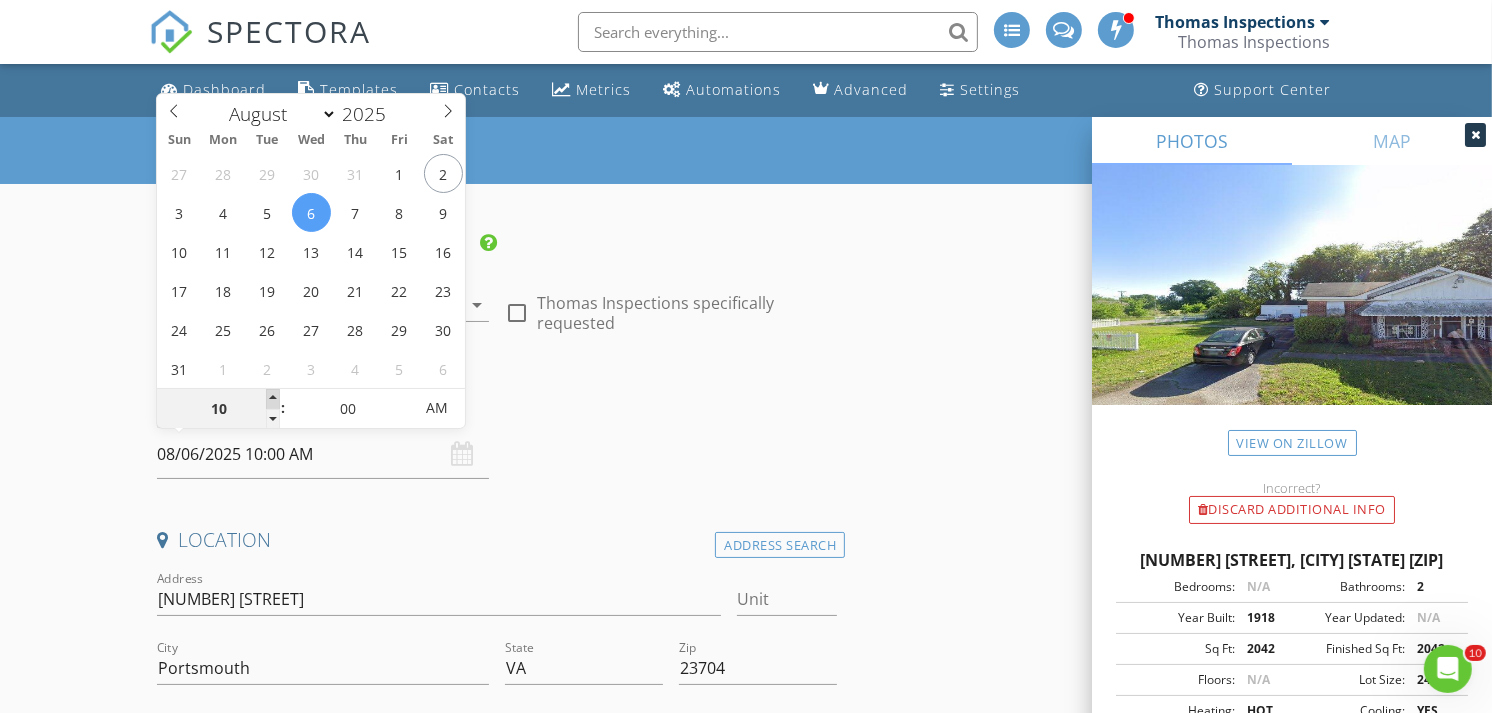 click at bounding box center (273, 399) 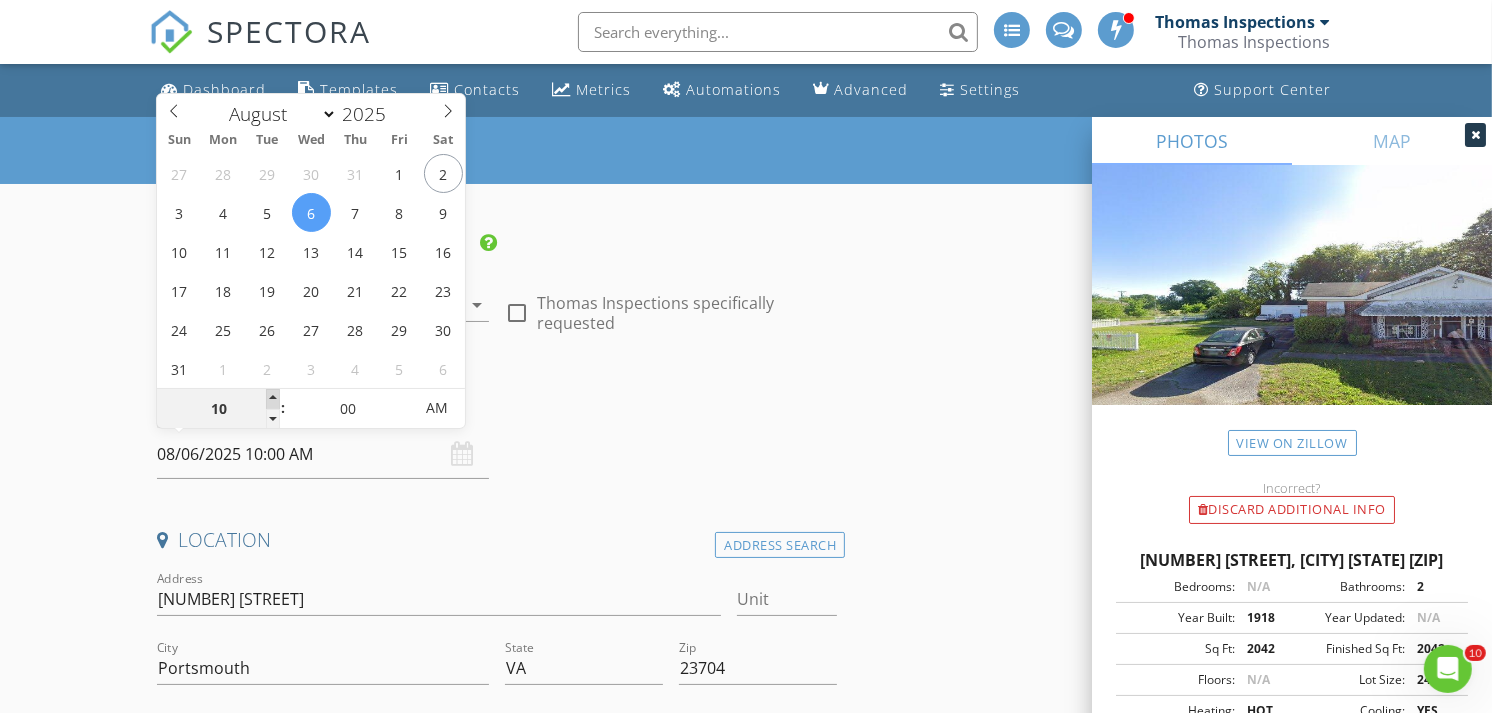 type on "11" 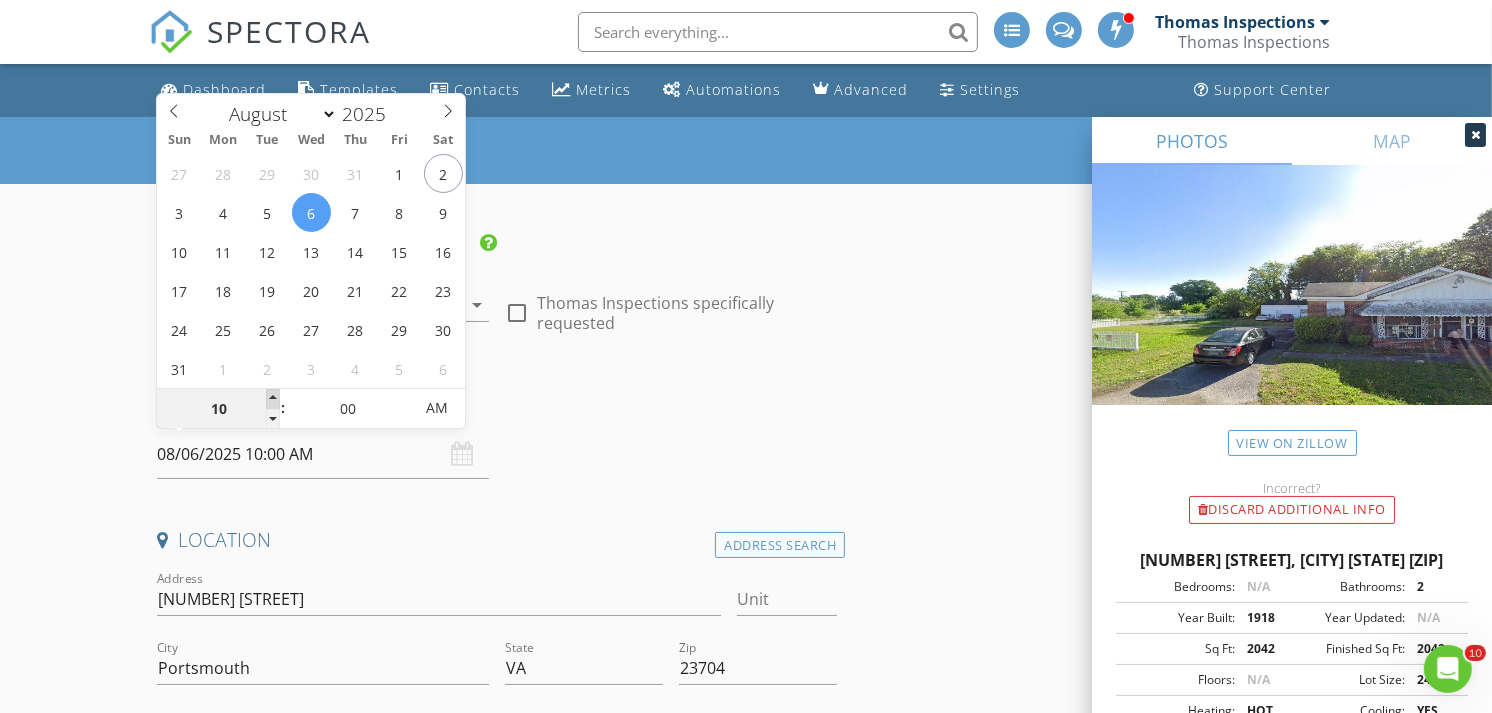 type on "08/06/2025 11:00 AM" 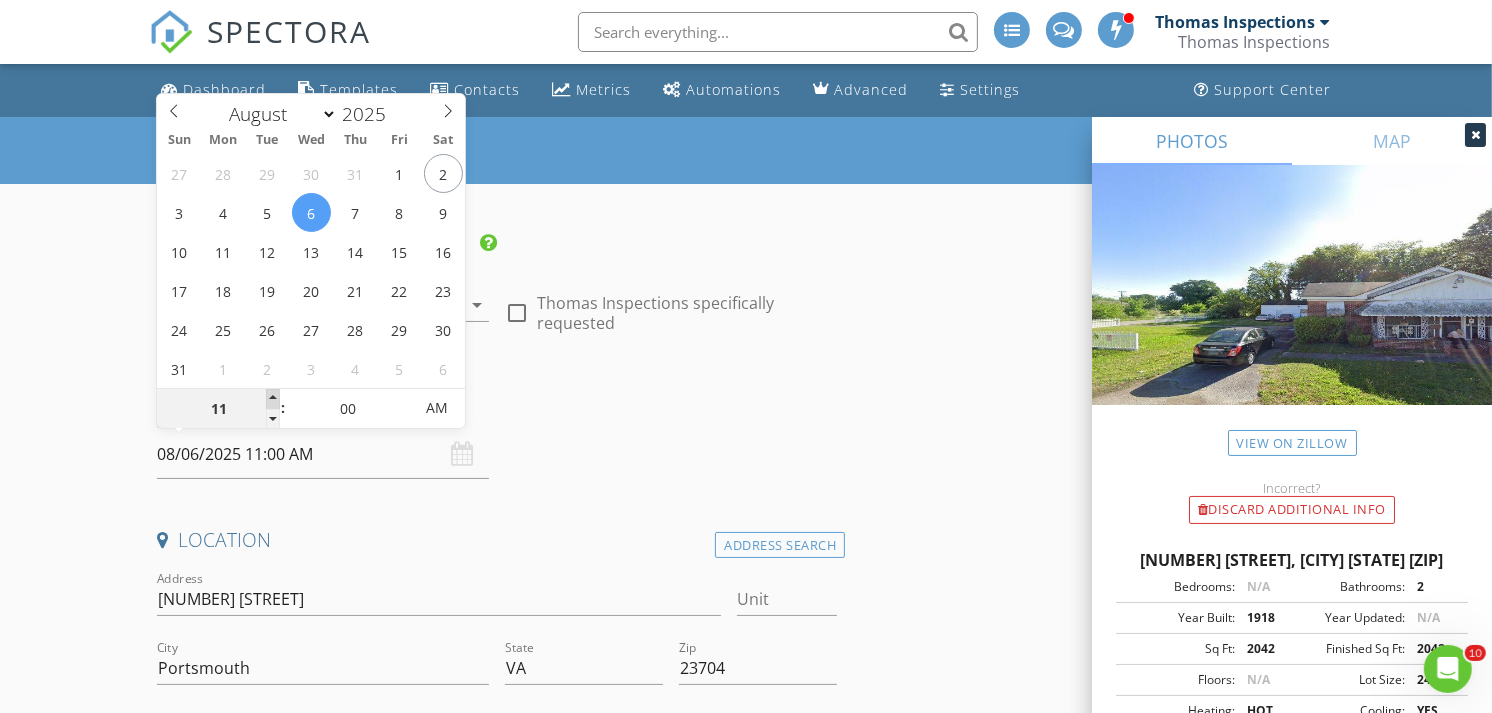 click at bounding box center (273, 399) 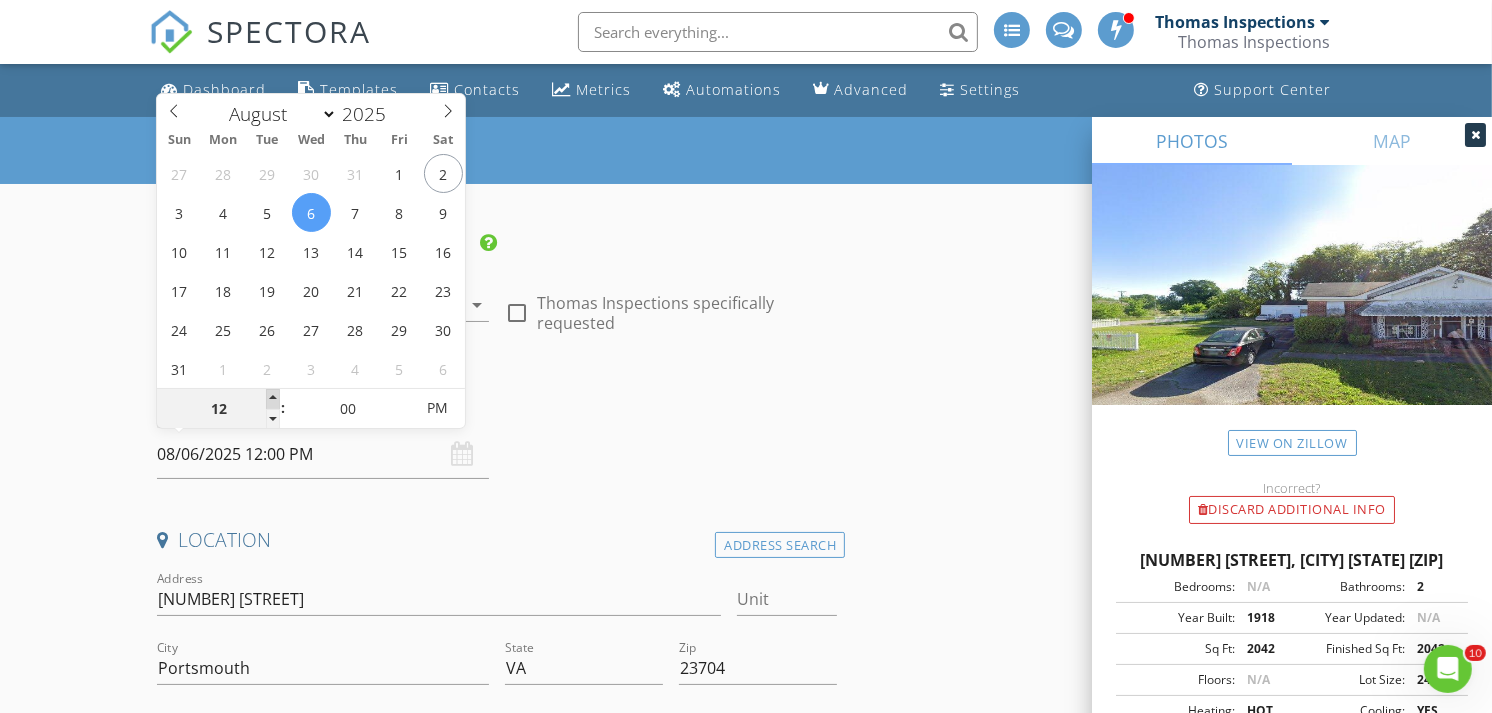 click at bounding box center (273, 399) 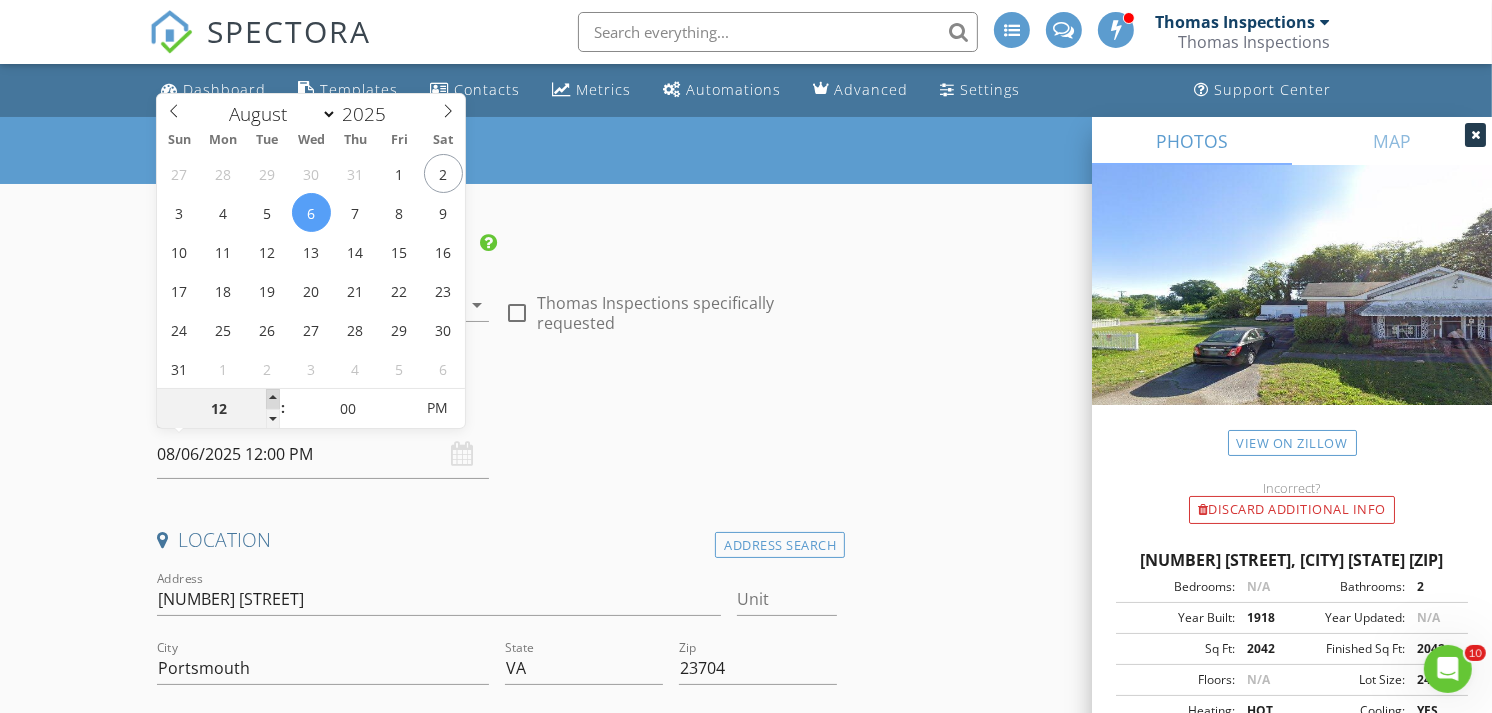 type on "01" 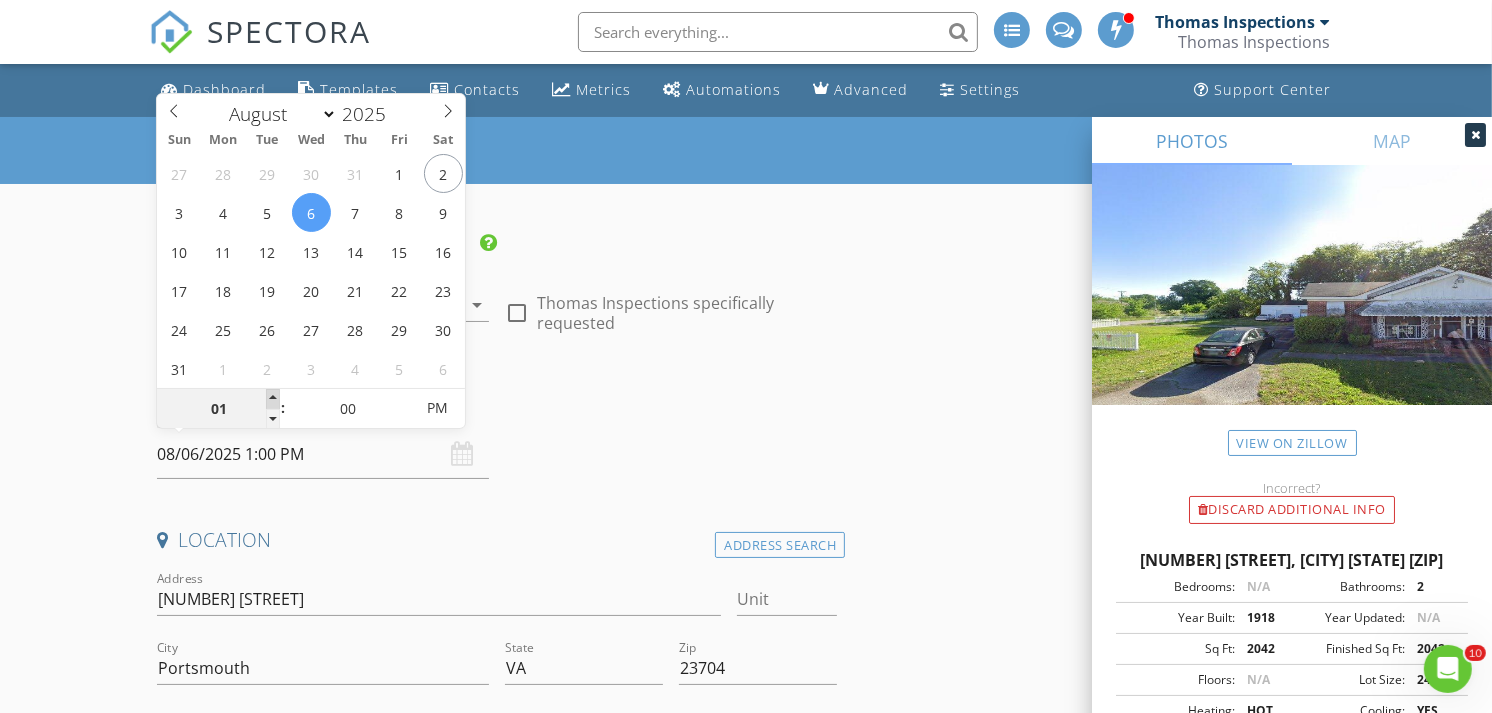 click at bounding box center [273, 399] 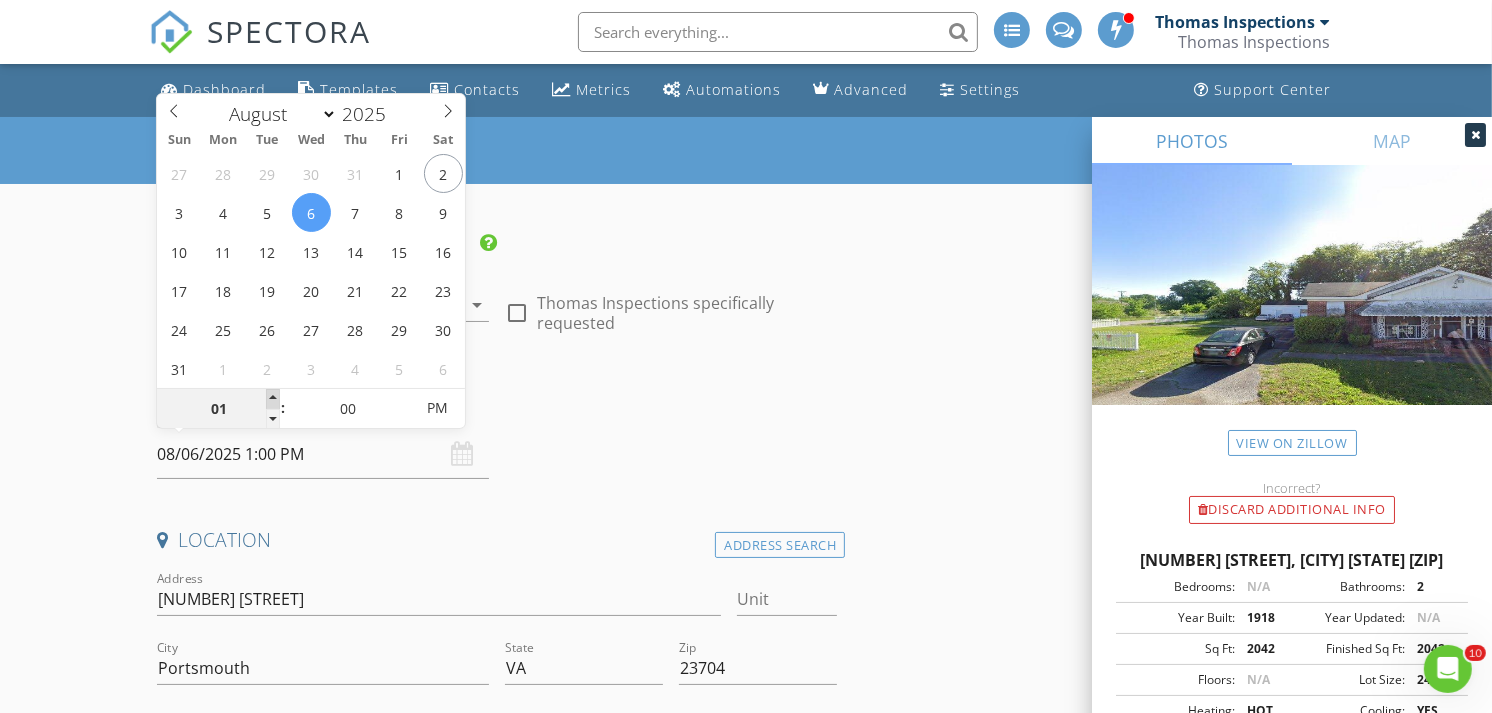 type on "02" 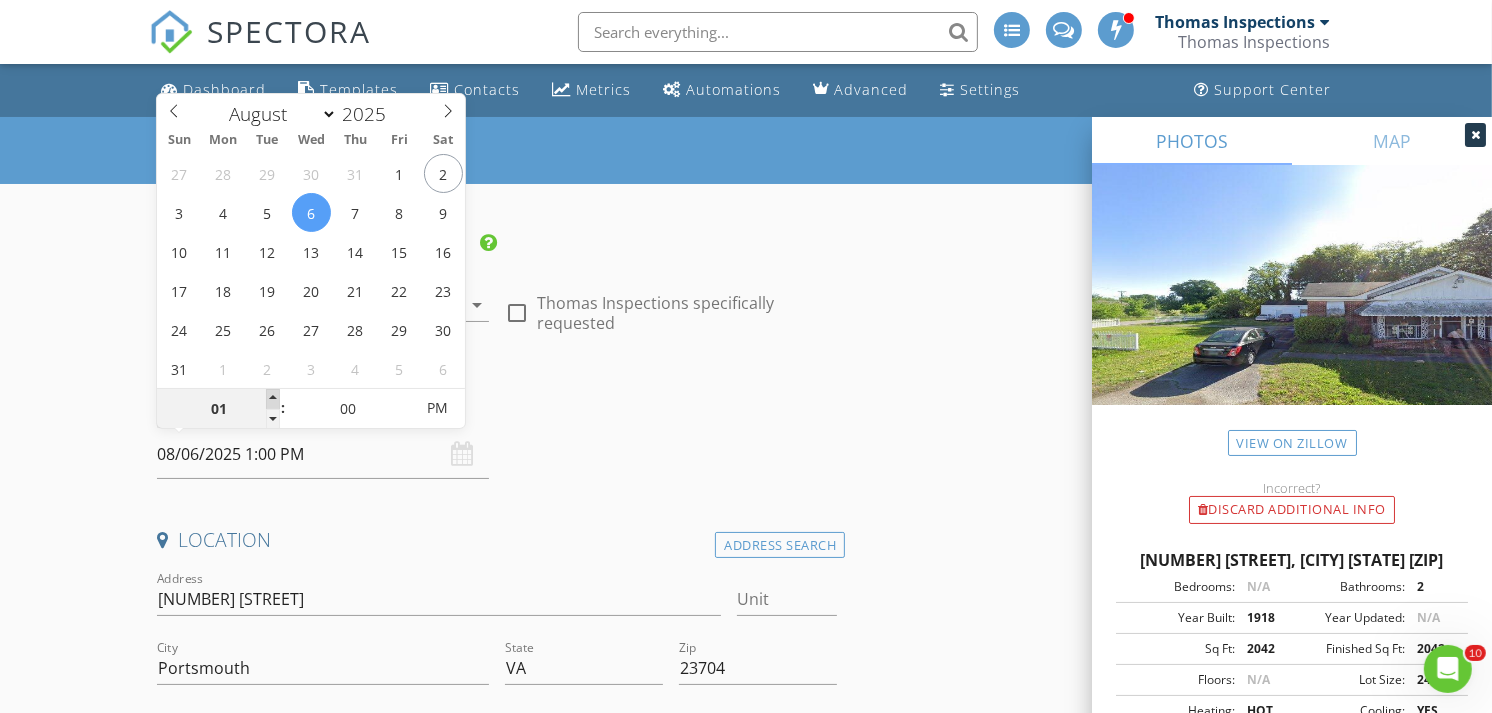 type on "08/06/2025 2:00 PM" 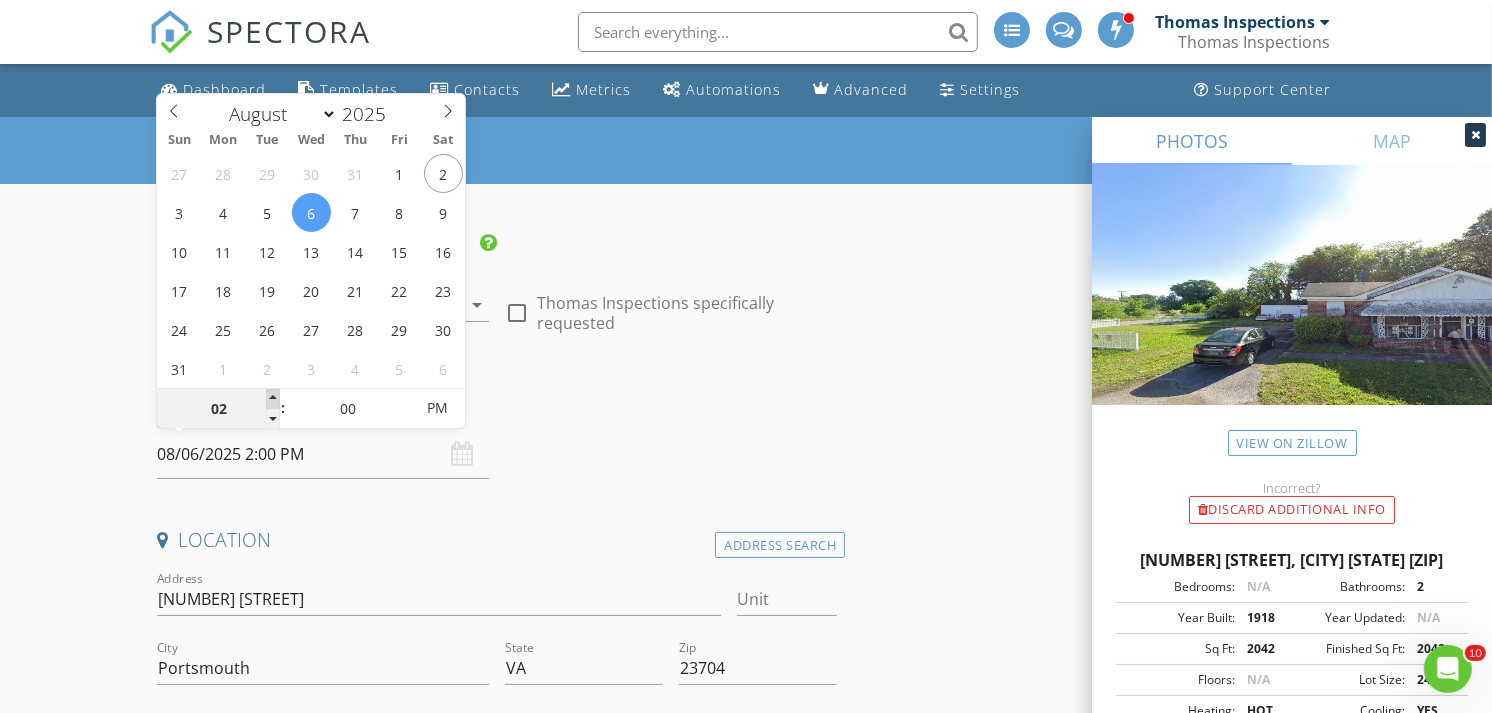 click at bounding box center [273, 399] 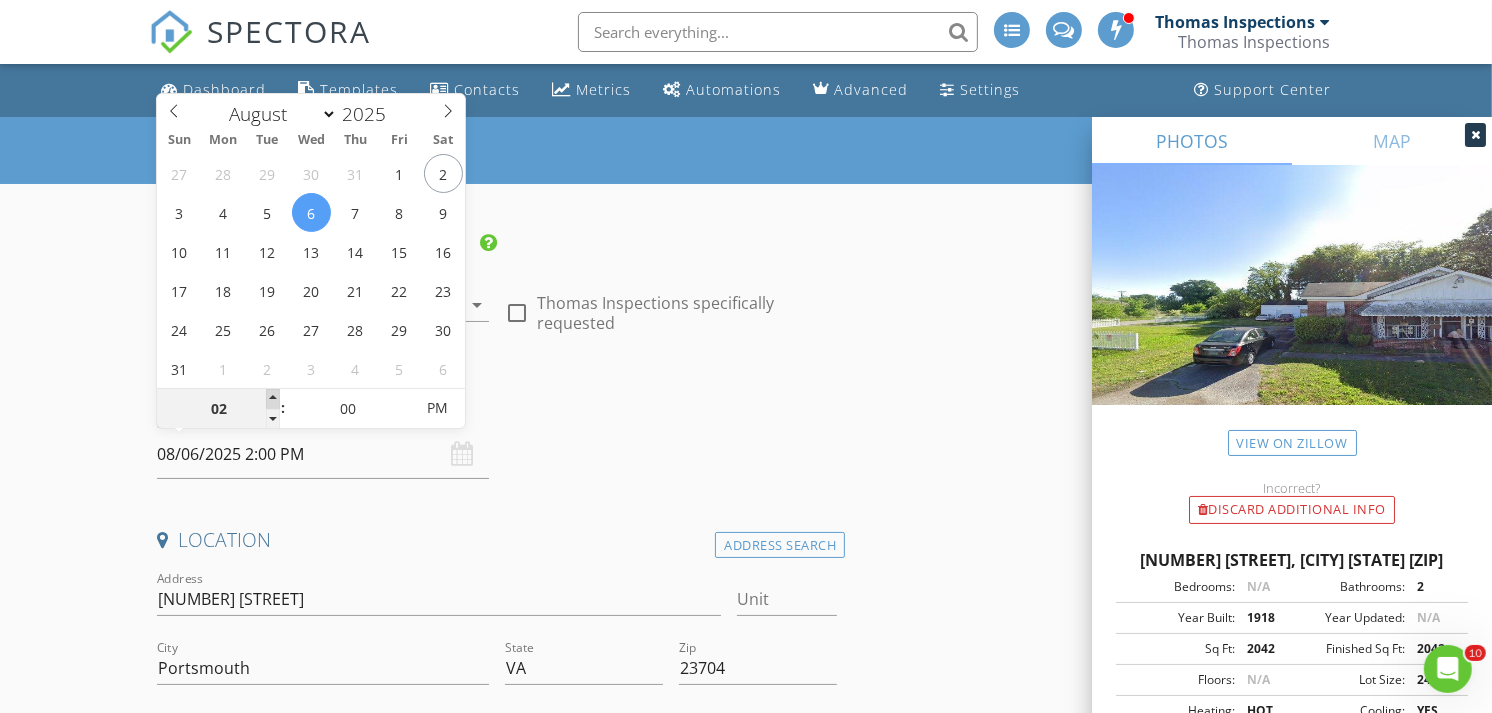 type on "03" 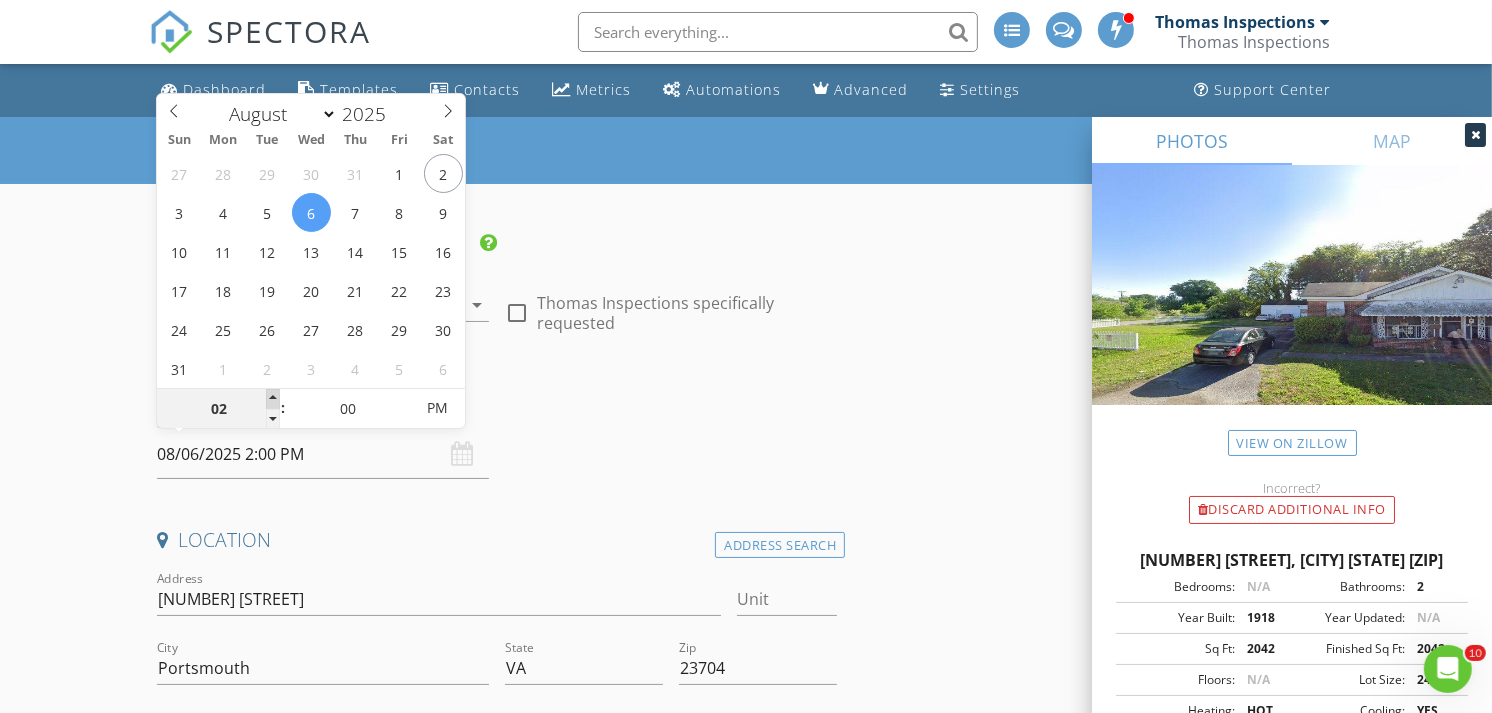 type on "08/06/2025 3:00 PM" 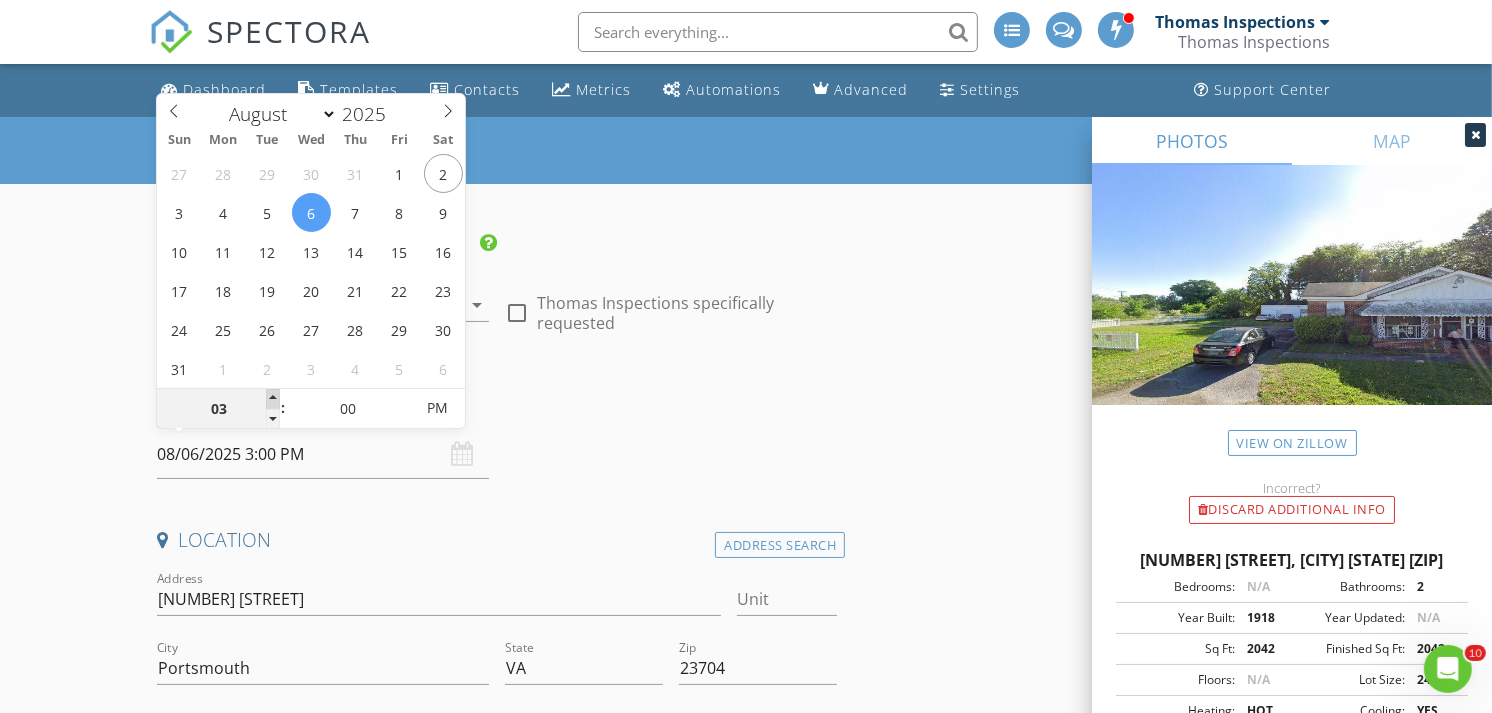 click at bounding box center (273, 399) 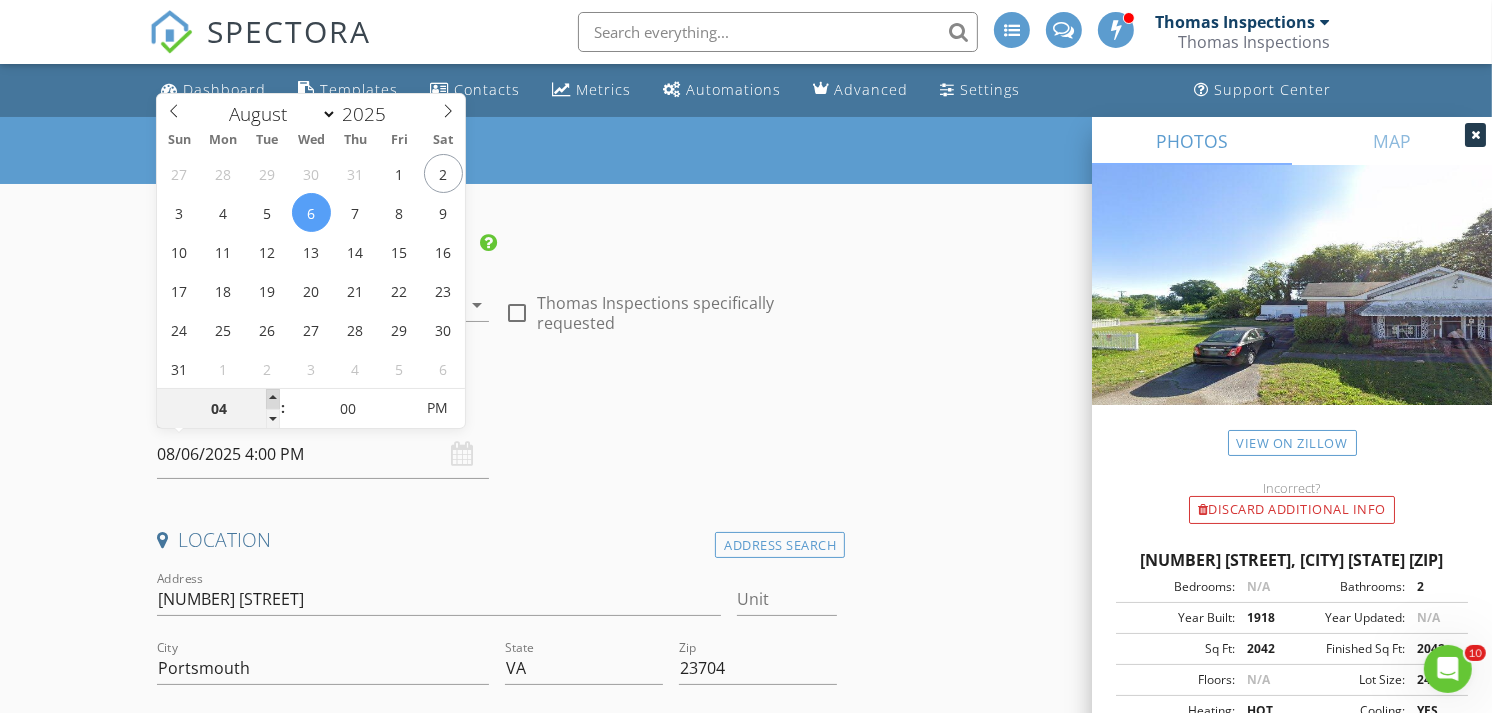 click at bounding box center (273, 399) 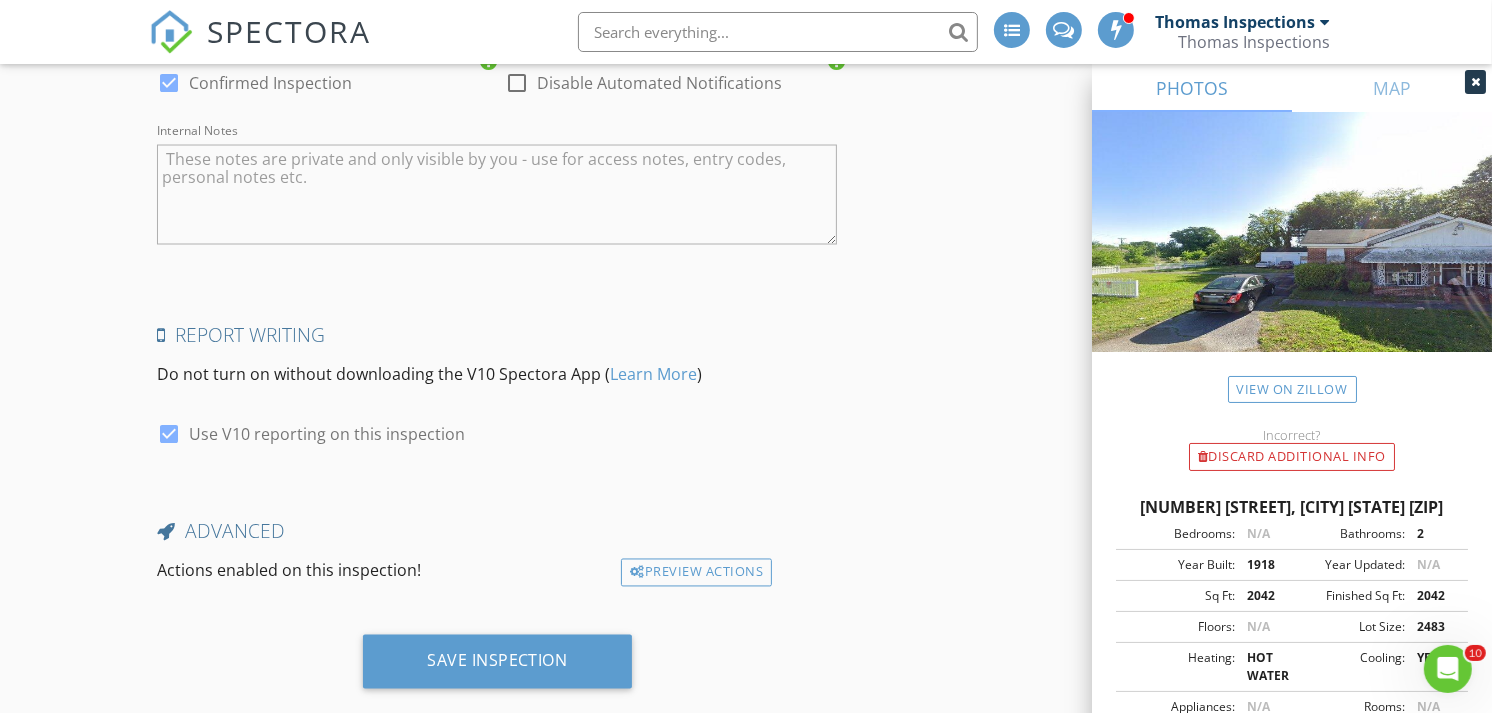 scroll, scrollTop: 3146, scrollLeft: 0, axis: vertical 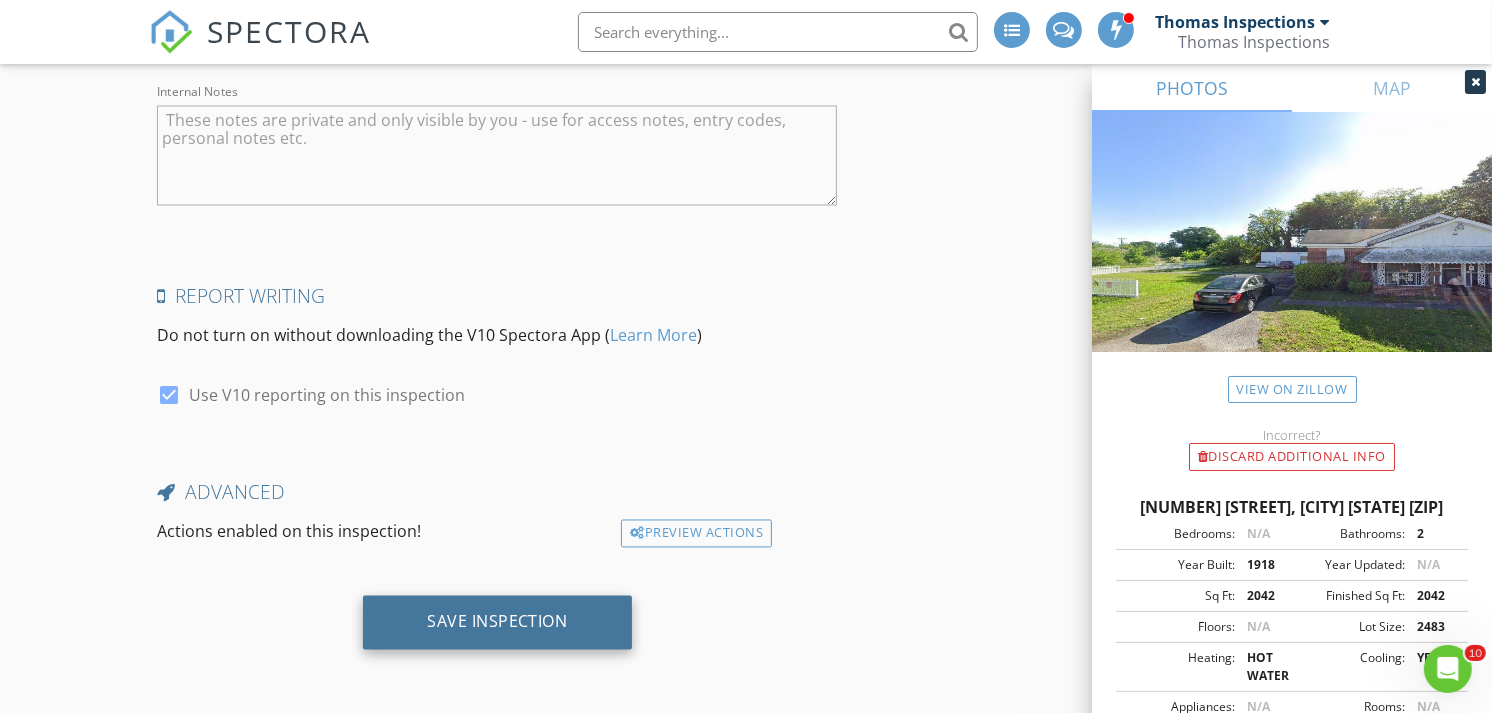 click on "Save Inspection" at bounding box center (497, 622) 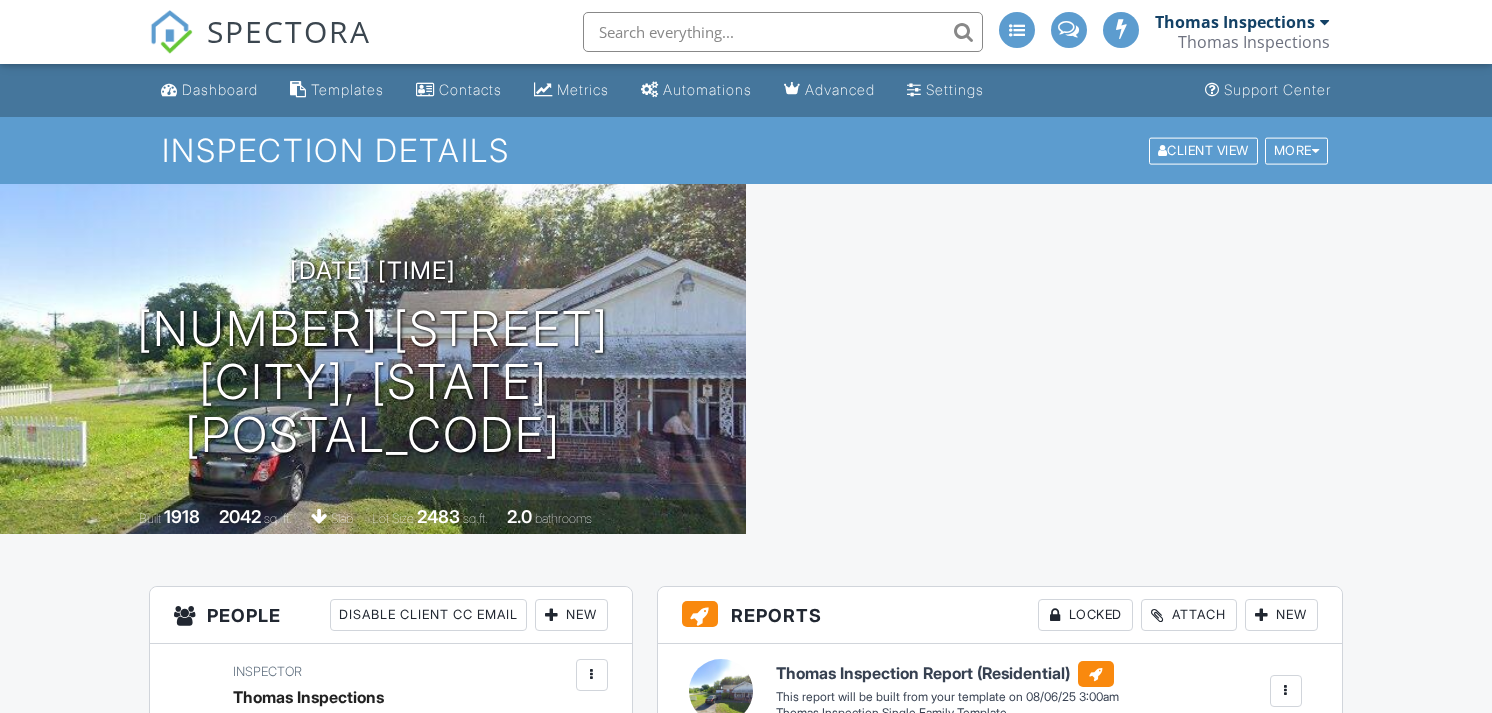 scroll, scrollTop: 0, scrollLeft: 0, axis: both 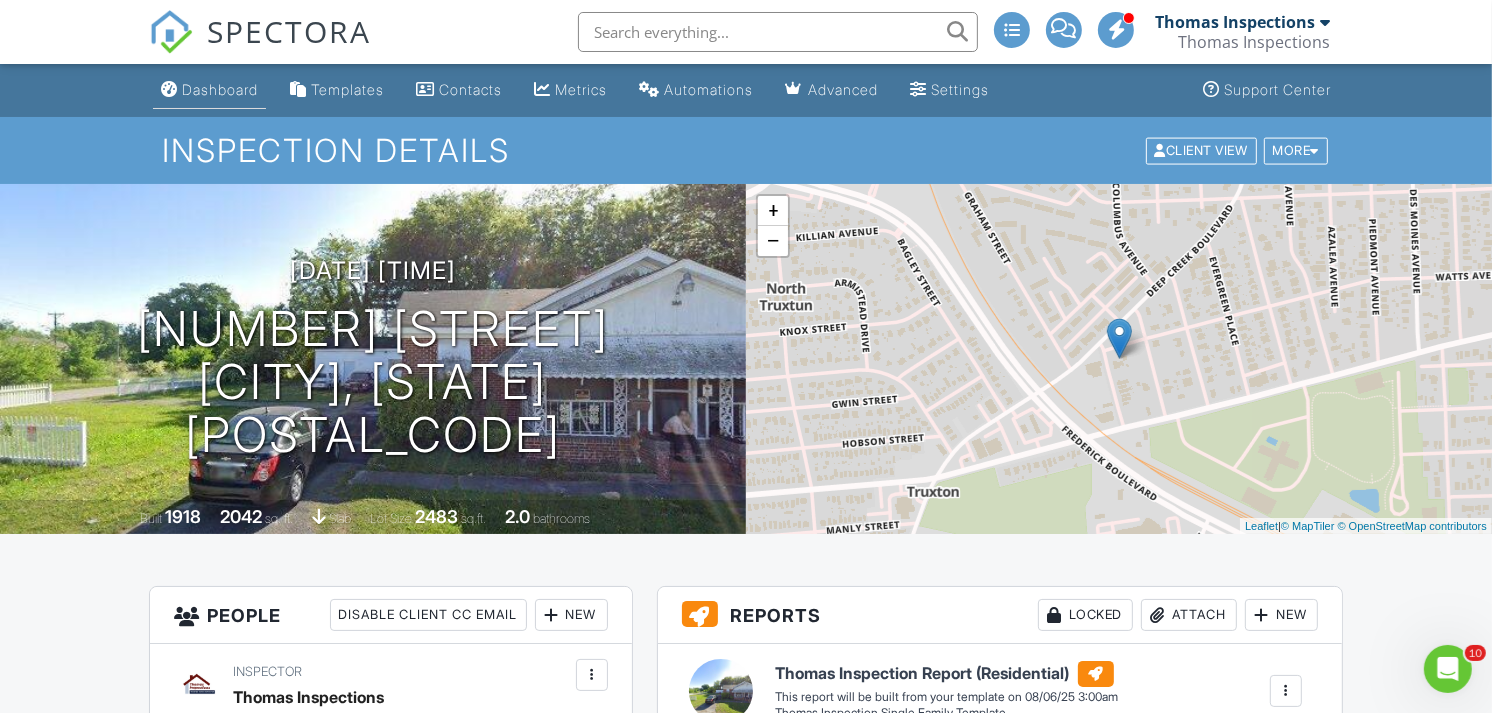 click on "Dashboard" at bounding box center (220, 89) 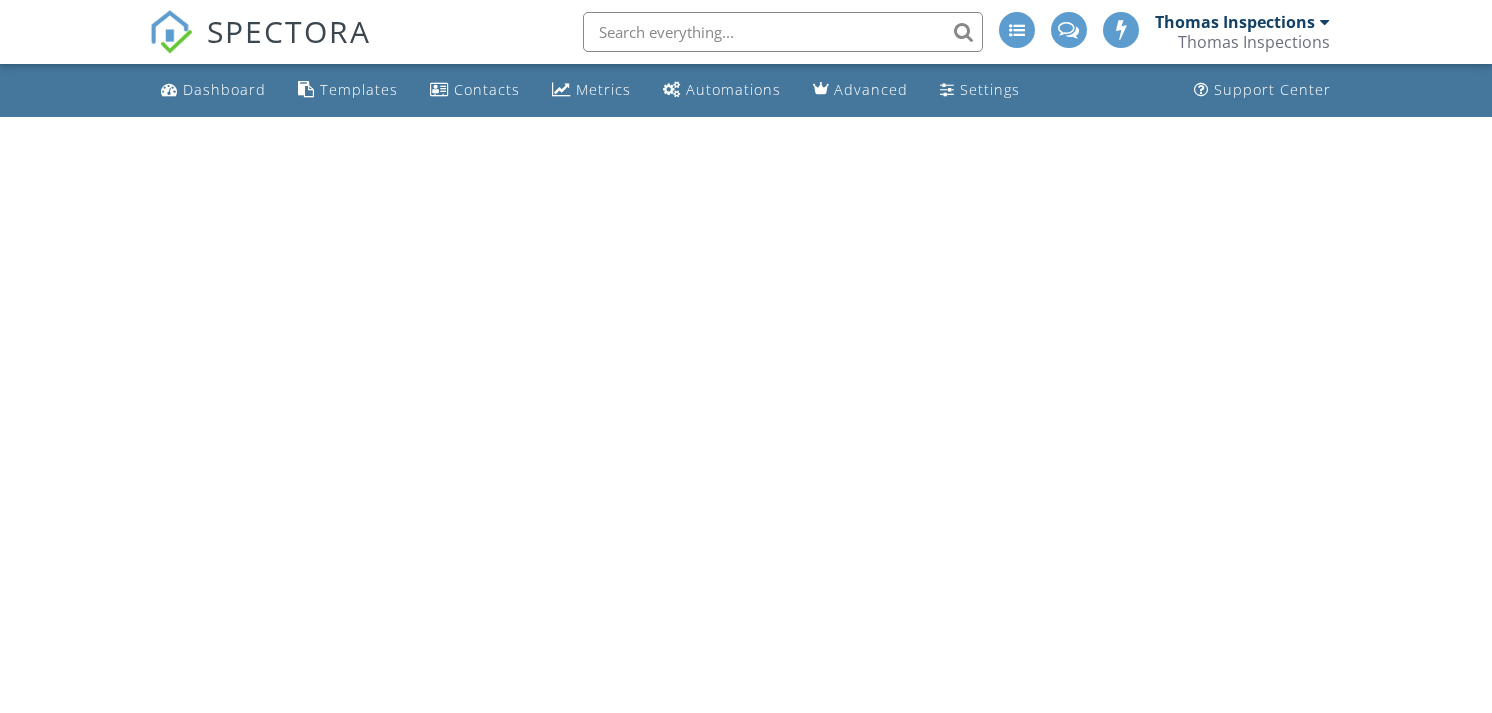 scroll, scrollTop: 0, scrollLeft: 0, axis: both 